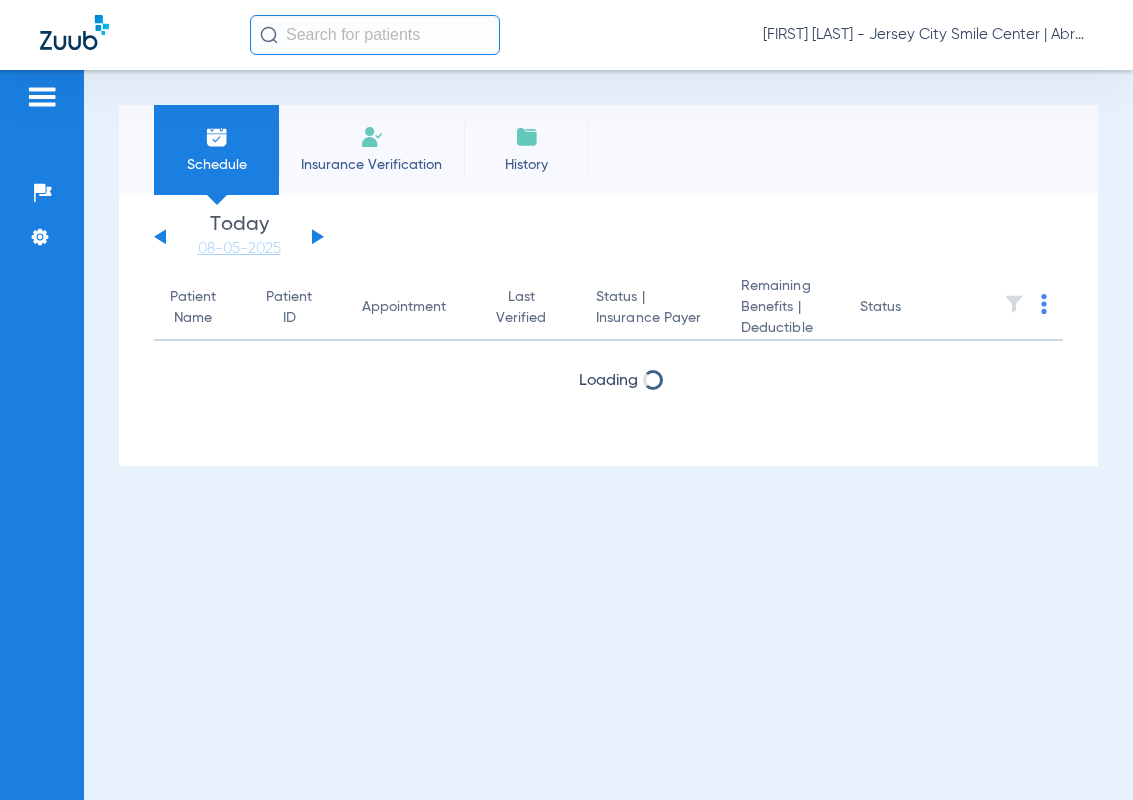 scroll, scrollTop: 0, scrollLeft: 0, axis: both 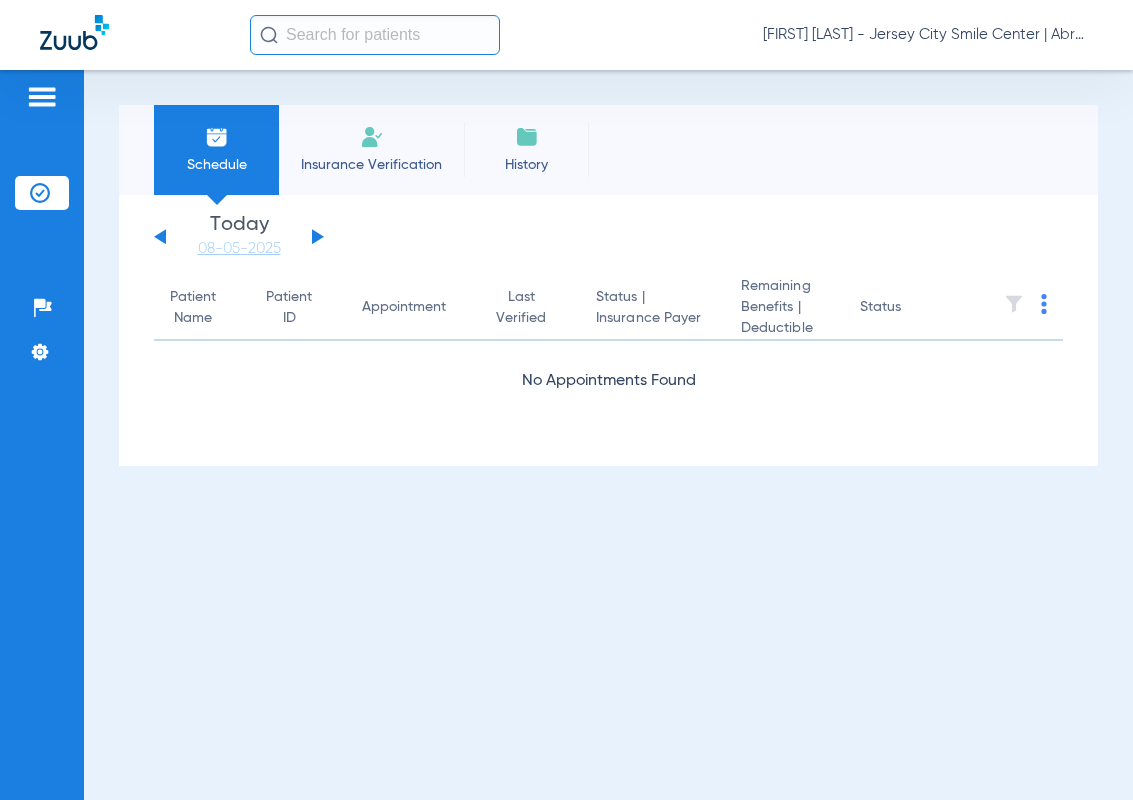 click 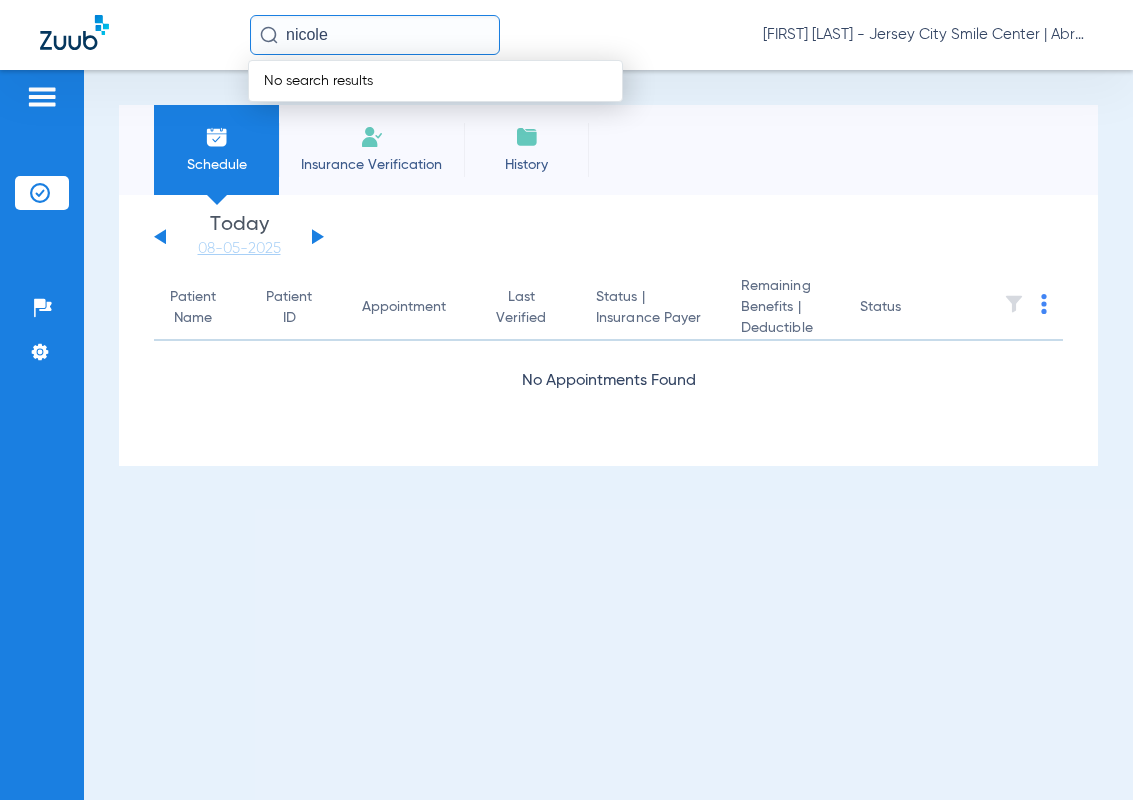 click on "Sunday   [MM]-[DD]-[YYYY]   Monday   [MM]-[DD]-[YYYY]   Tuesday   [MM]-[DD]-[YYYY]   Wednesday   [MM]-[DD]-[YYYY]   Thursday   [MM]-[DD]-[YYYY]   Friday   [MM]-[DD]-[YYYY]   Saturday   [MM]-[DD]-[YYYY]   Sunday   [MM]-[DD]-[YYYY]   Monday   [MM]-[DD]-[YYYY]   Tuesday   [MM]-[DD]-[YYYY]   Wednesday   [MM]-[DD]-[YYYY]   Thursday   [MM]-[DD]-[YYYY]   Friday   [MM]-[DD]-[YYYY]   Saturday   [MM]-[DD]-[YYYY]   Sunday   [MM]-[DD]-[YYYY]   Monday   [MM]-[DD]-[YYYY]   Tuesday   [MM]-[DD]-[YYYY]   Wednesday   [MM]-[DD]-[YYYY]   Thursday   [MM]-[DD]-[YYYY]   Friday   [MM]-[DD]-[YYYY]   Saturday   [MM]-[DD]-[YYYY]   Sunday   [MM]-[DD]-[YYYY]   Monday   [MM]-[DD]-[YYYY]   Tuesday   [MM]-[DD]-[YYYY]   Wednesday   [MM]-[DD]-[YYYY]   Thursday   [MM]-[DD]-[YYYY]   Friday   [MM]-[DD]-[YYYY]   Saturday   [MM]-[DD]-[YYYY]   Sunday   [MM]-[DD]-[YYYY]   Monday   [MM]-[DD]-[YYYY]   Friday" 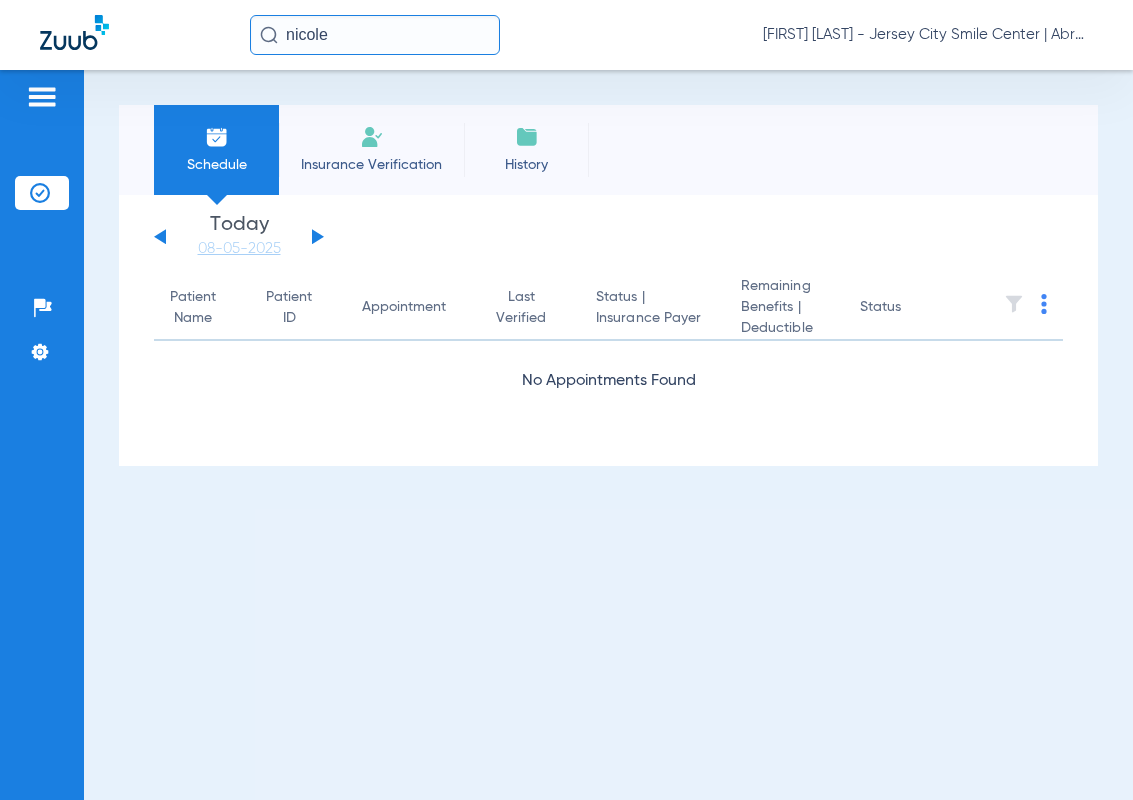 click on "Sunday   [MM]-[DD]-[YYYY]   Monday   [MM]-[DD]-[YYYY]   Tuesday   [MM]-[DD]-[YYYY]   Wednesday   [MM]-[DD]-[YYYY]   Thursday   [MM]-[DD]-[YYYY]   Friday   [MM]-[DD]-[YYYY]   Saturday   [MM]-[DD]-[YYYY]   Sunday   [MM]-[DD]-[YYYY]   Monday   [MM]-[DD]-[YYYY]   Tuesday   [MM]-[DD]-[YYYY]   Wednesday   [MM]-[DD]-[YYYY]   Thursday   [MM]-[DD]-[YYYY]   Friday   [MM]-[DD]-[YYYY]   Saturday   [MM]-[DD]-[YYYY]   Sunday   [MM]-[DD]-[YYYY]   Monday   [MM]-[DD]-[YYYY]   Tuesday   [MM]-[DD]-[YYYY]   Wednesday   [MM]-[DD]-[YYYY]   Thursday   [MM]-[DD]-[YYYY]   Friday   [MM]-[DD]-[YYYY]   Saturday   [MM]-[DD]-[YYYY]   Sunday   [MM]-[DD]-[YYYY]   Monday   [MM]-[DD]-[YYYY]   Tuesday   [MM]-[DD]-[YYYY]   Wednesday   [MM]-[DD]-[YYYY]   Thursday   [MM]-[DD]-[YYYY]   Friday   [MM]-[DD]-[YYYY]   Saturday   [MM]-[DD]-[YYYY]   Sunday   [MM]-[DD]-[YYYY]   Monday   [MM]-[DD]-[YYYY]   Friday" 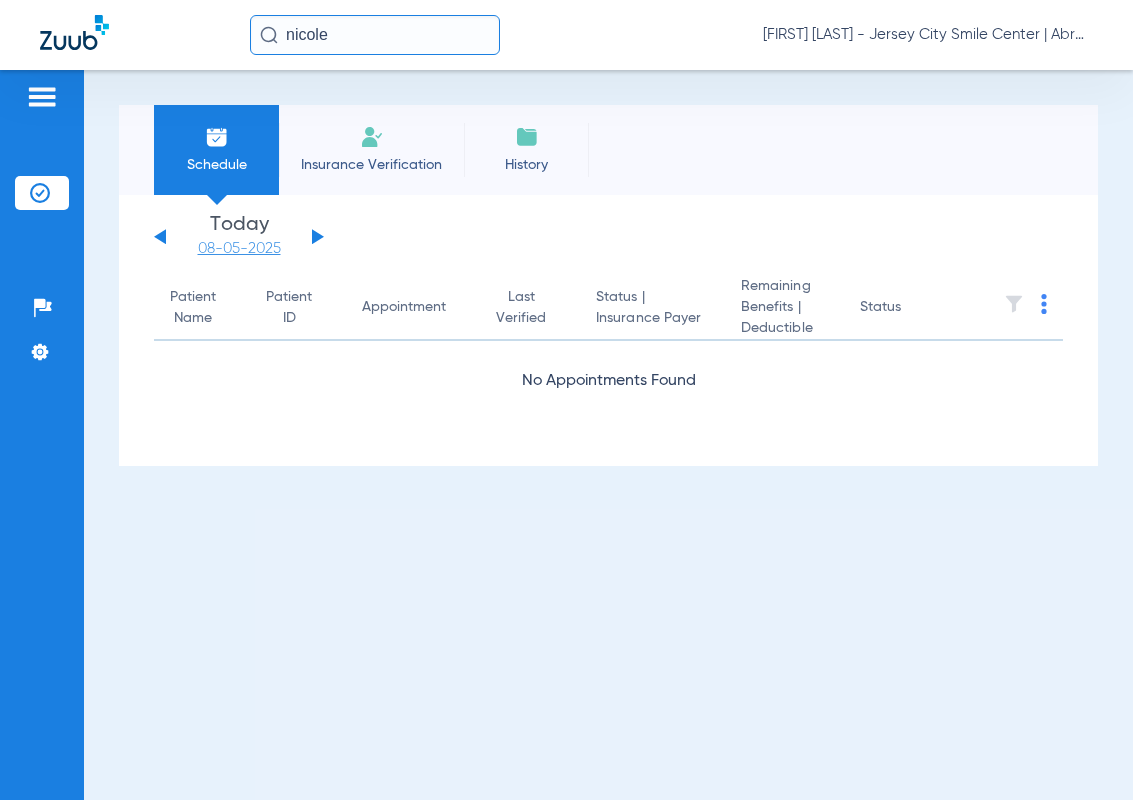click on "08-05-2025" 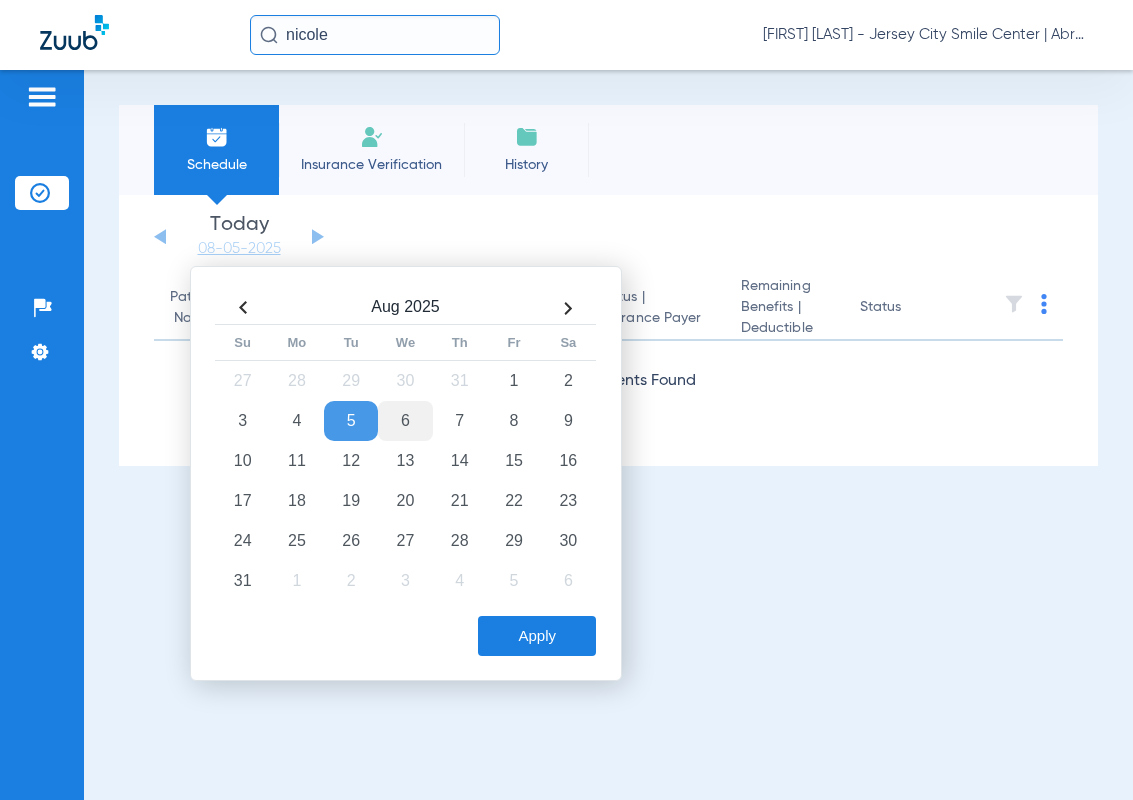 click on "6" 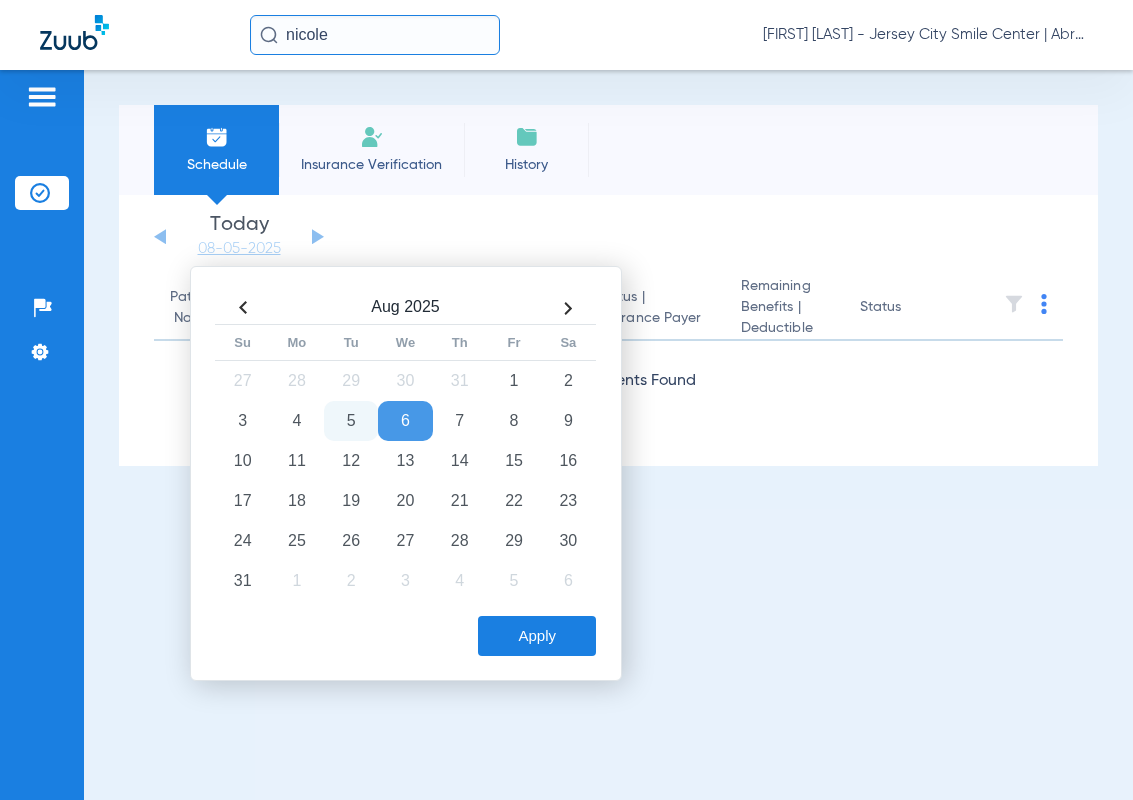 click on "Apply" 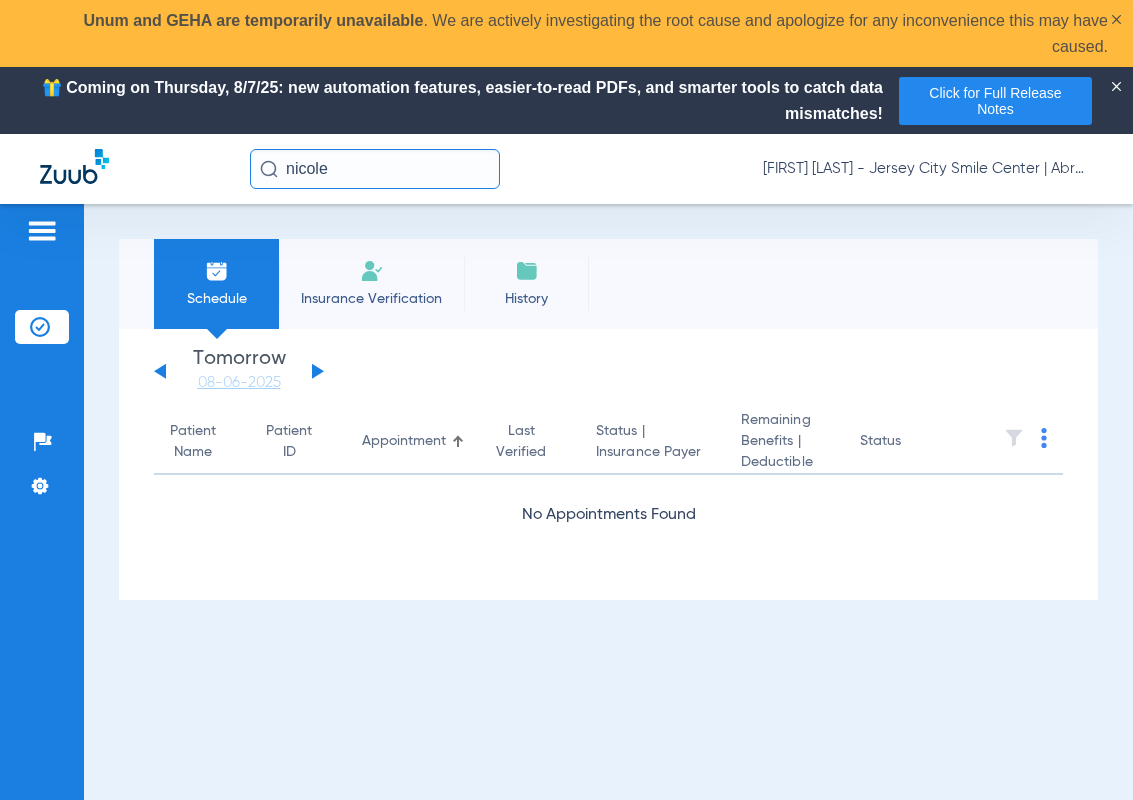 click on "nicole" 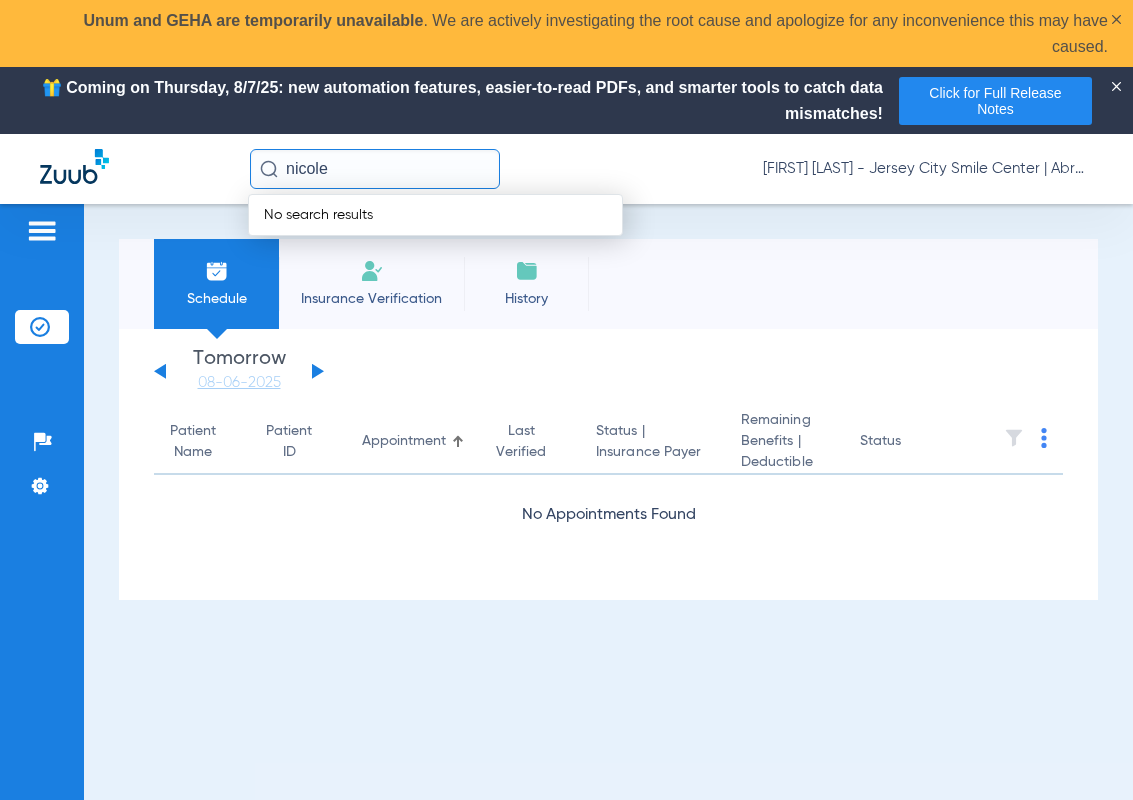 click on "No search results" 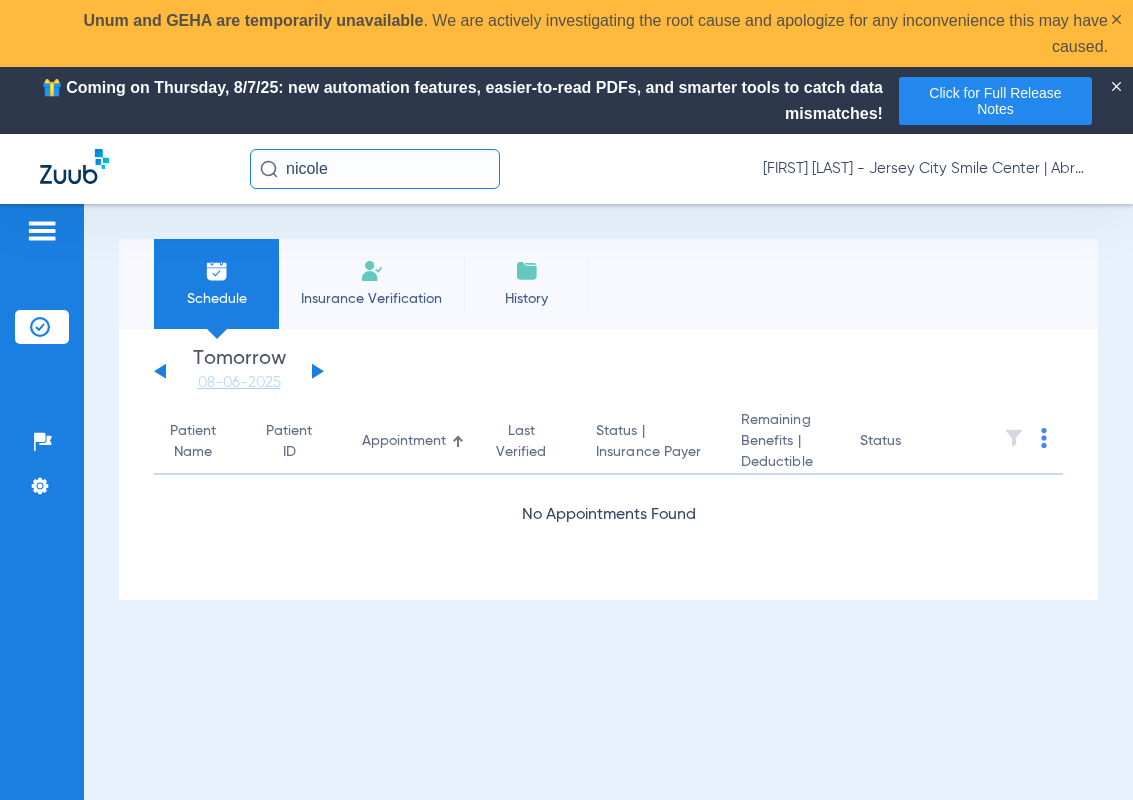 click on "nicole" 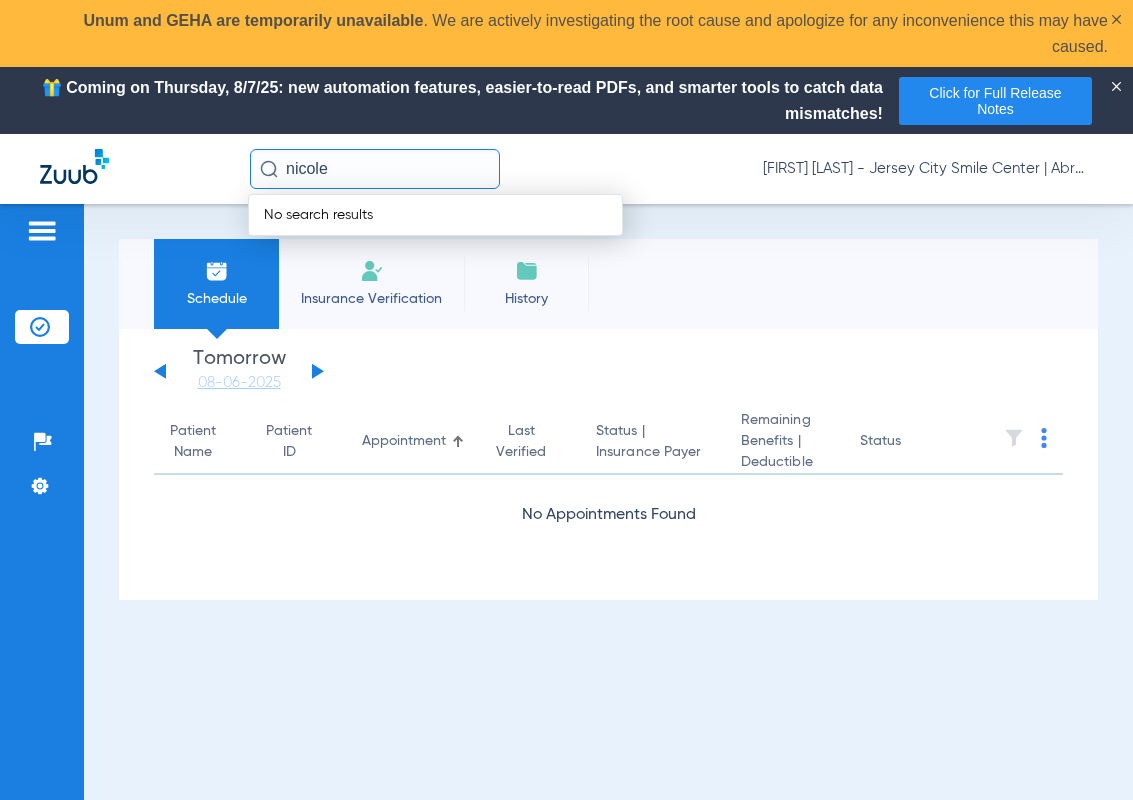 type on "=" 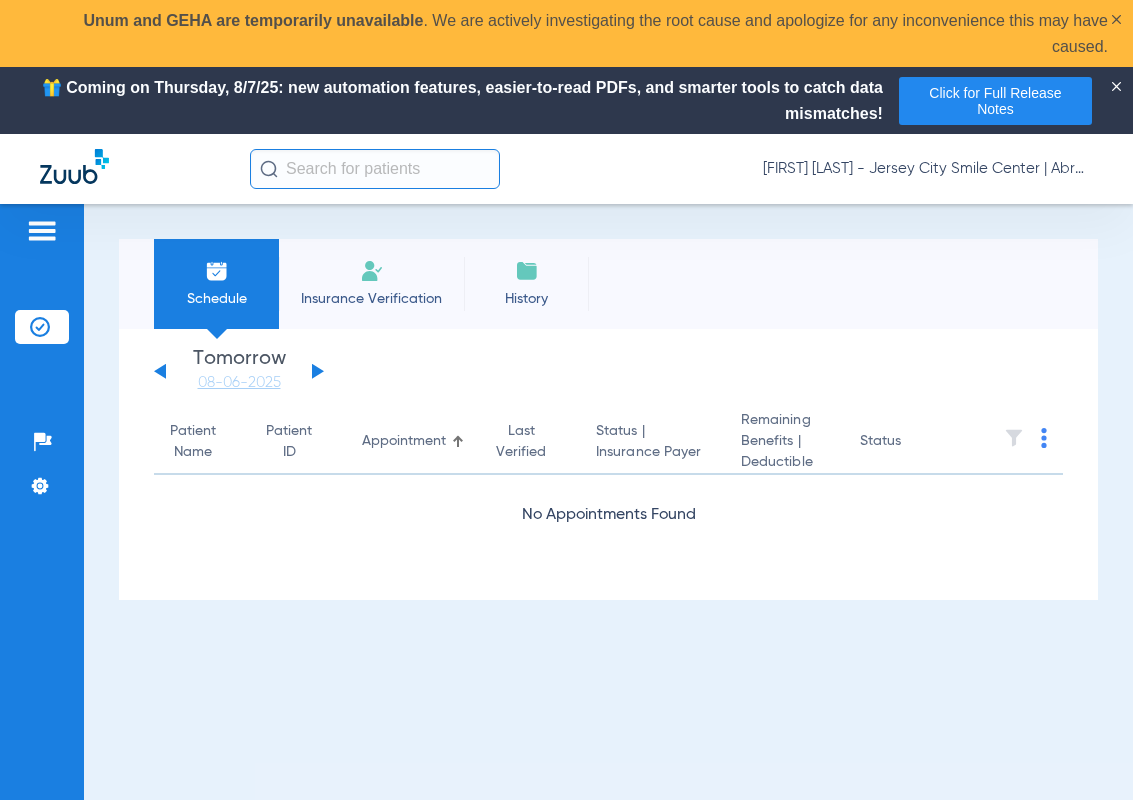 type 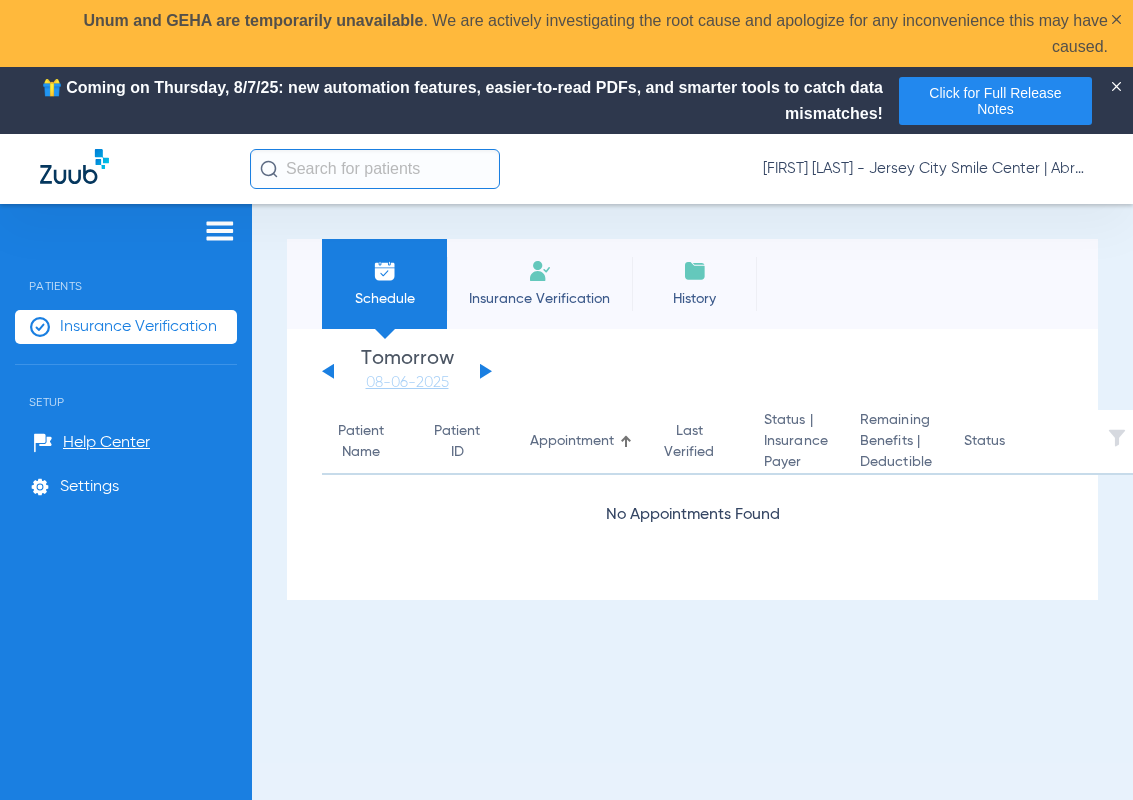 click on "Insurance Verification" 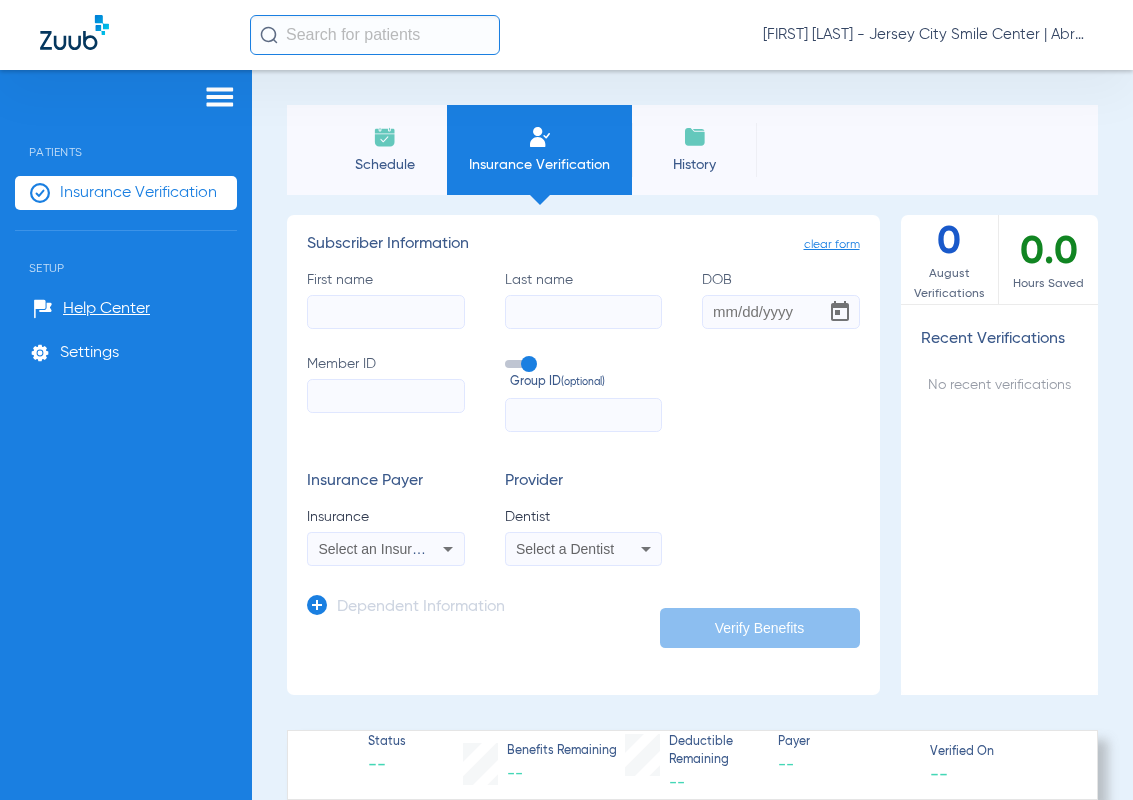 click on "DOB" 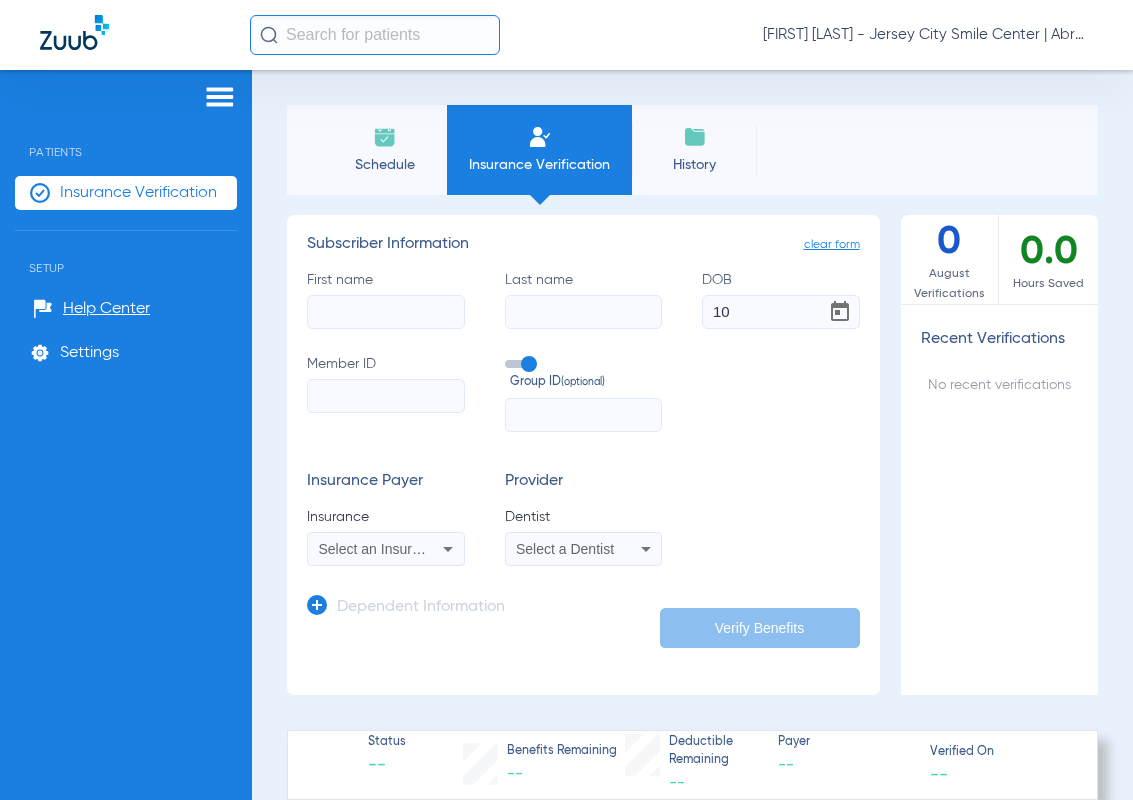 type on "1" 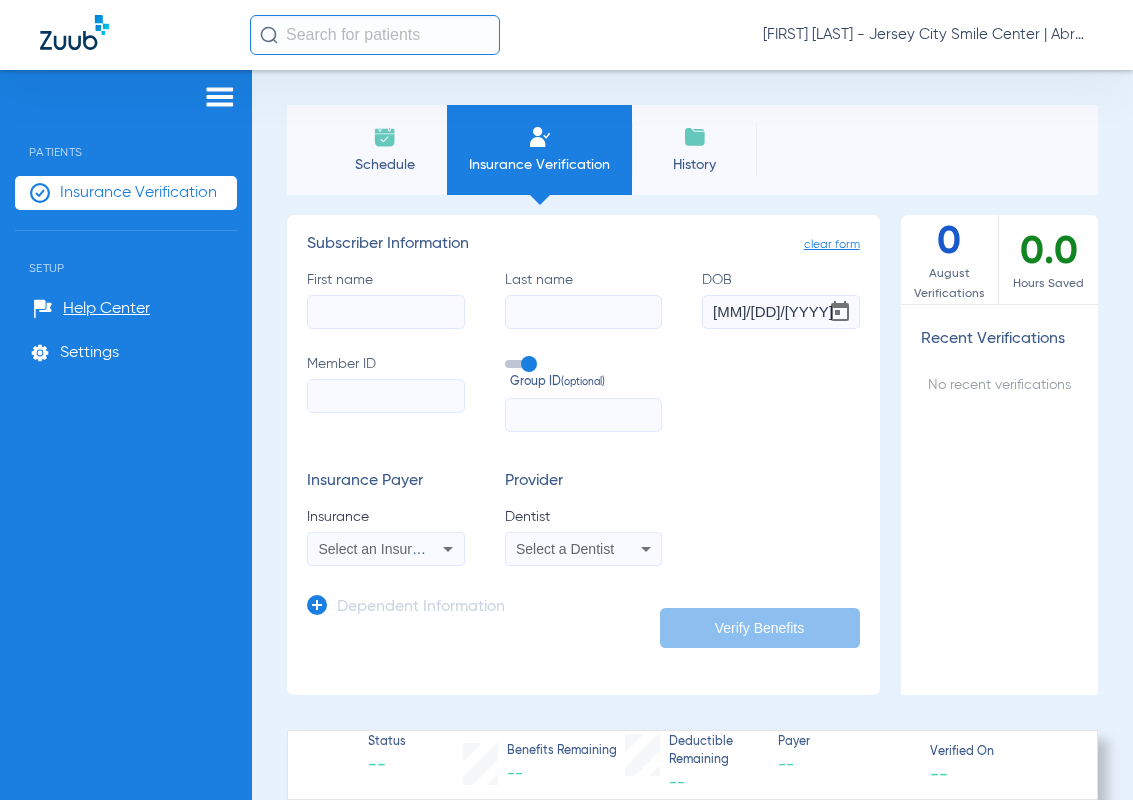 type on "[MM]/[DD]/[YYYY]" 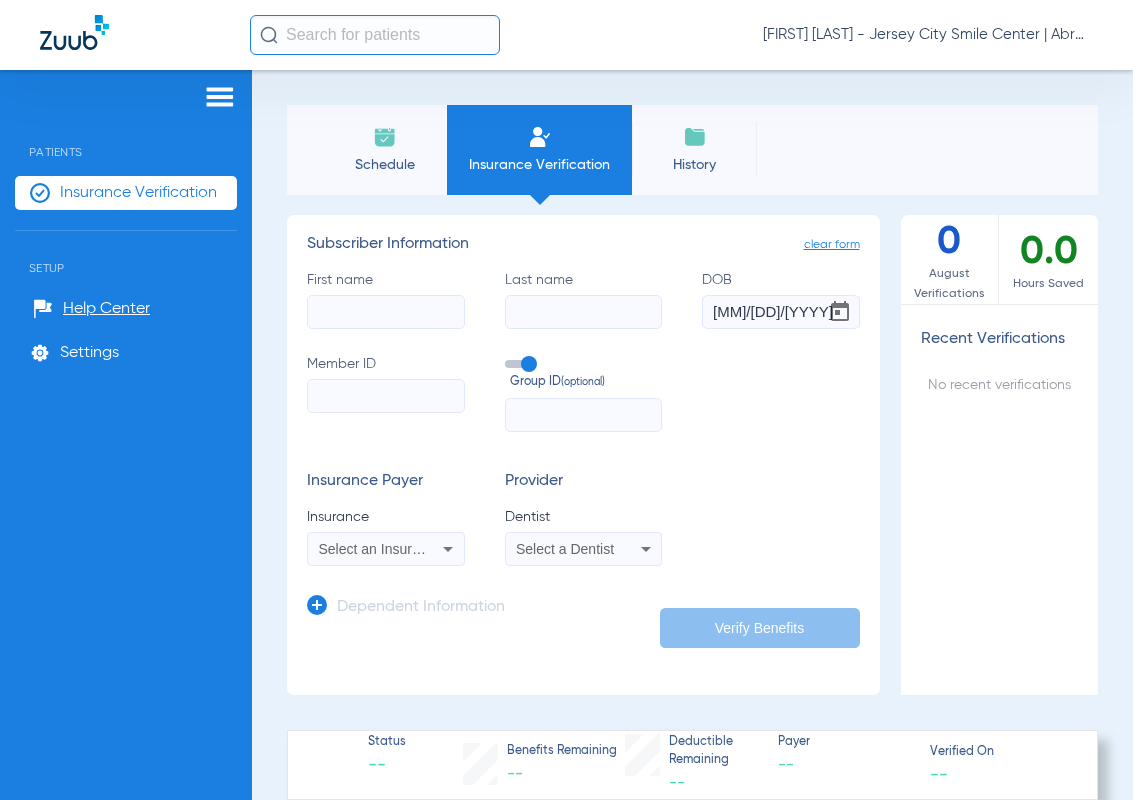 click on "Insurance Payer   Insurance
Select an Insurance  Provider   Dentist
Select a Dentist" 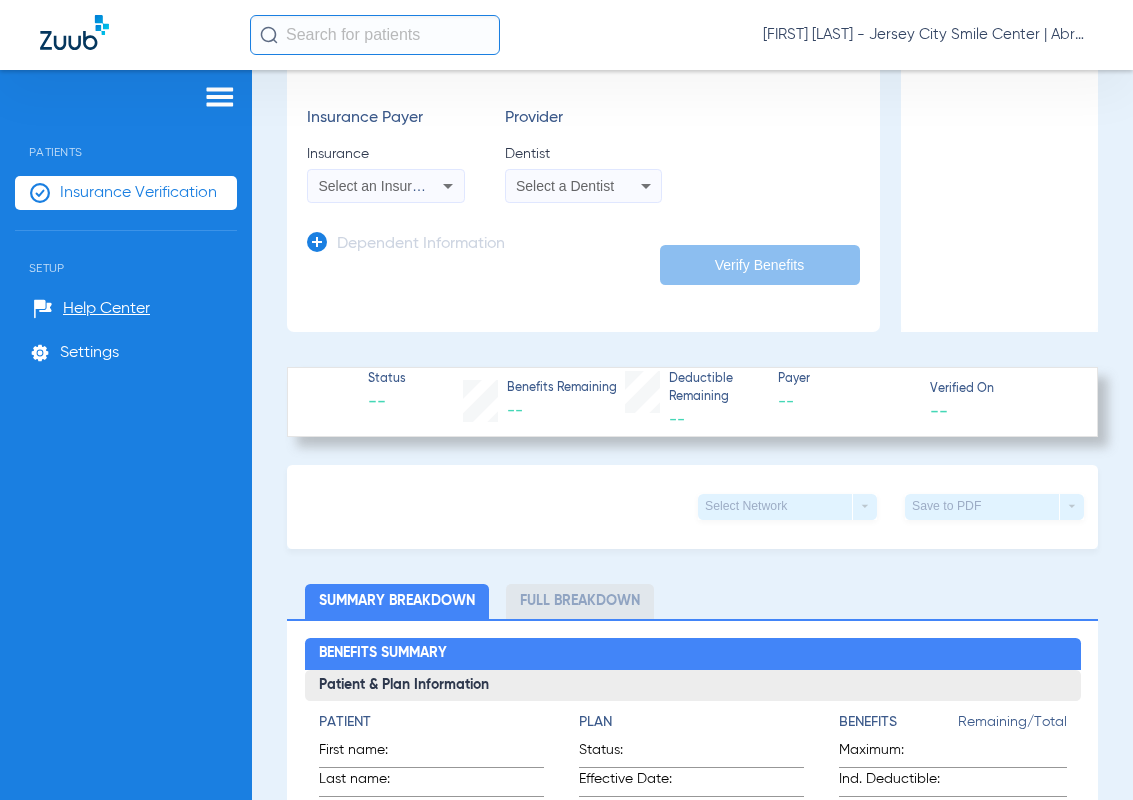 scroll, scrollTop: 0, scrollLeft: 0, axis: both 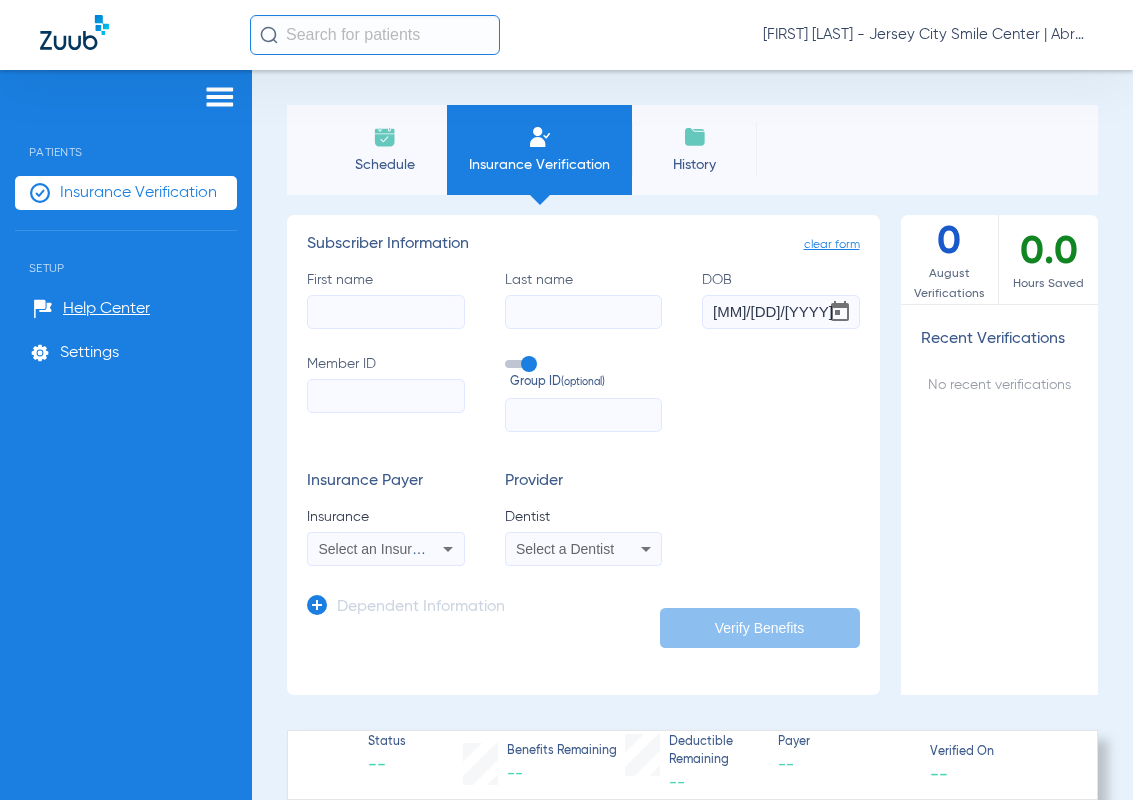 paste on "[NUMBER]" 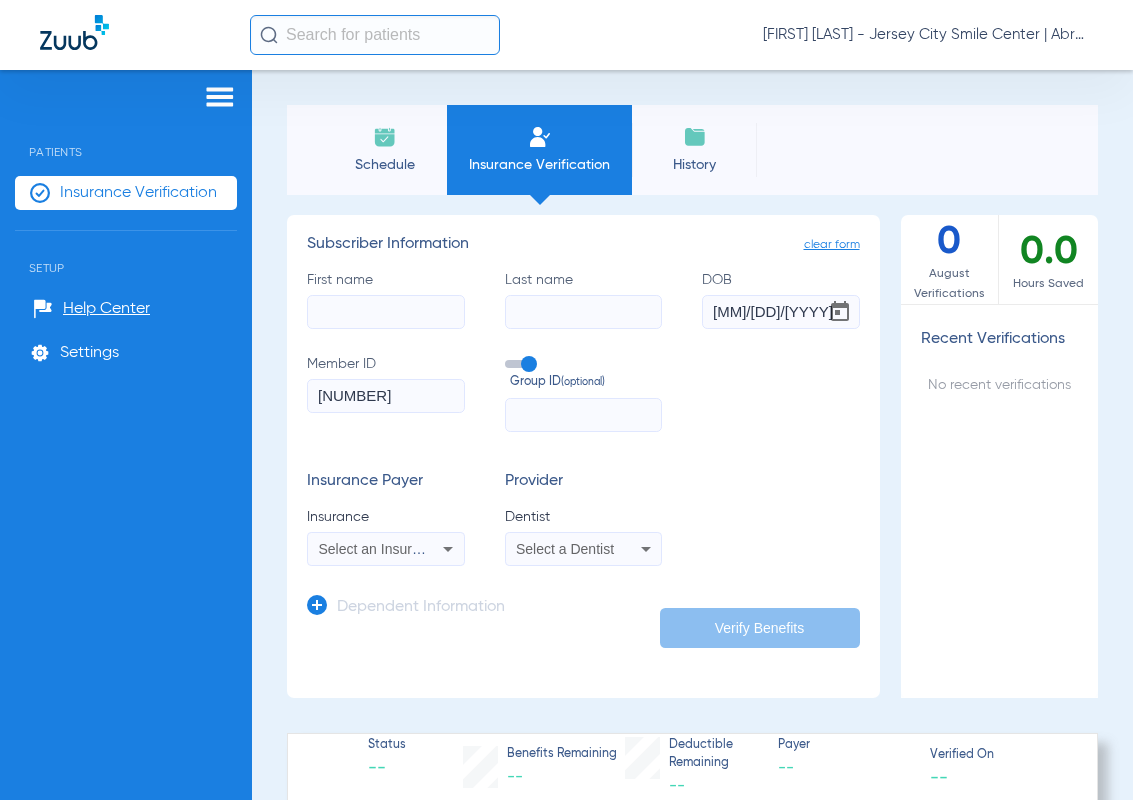 type on "[NUMBER]" 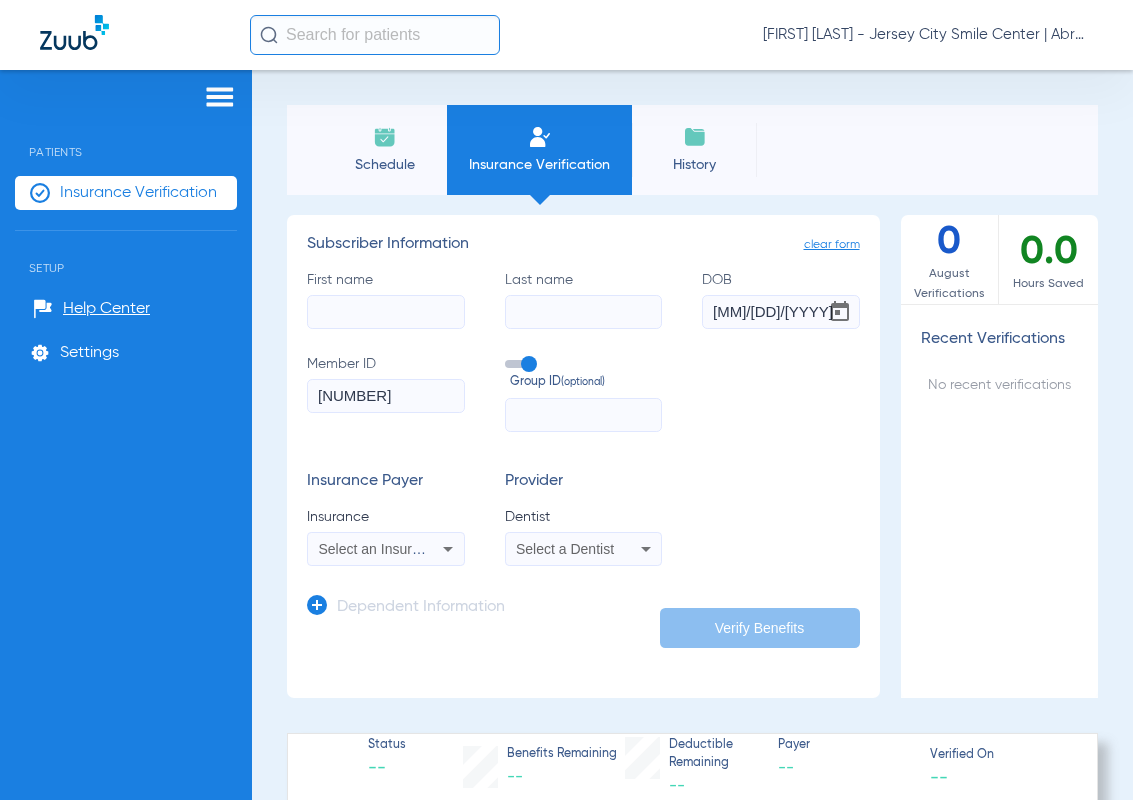 click on "Select an Insurance" at bounding box center [386, 549] 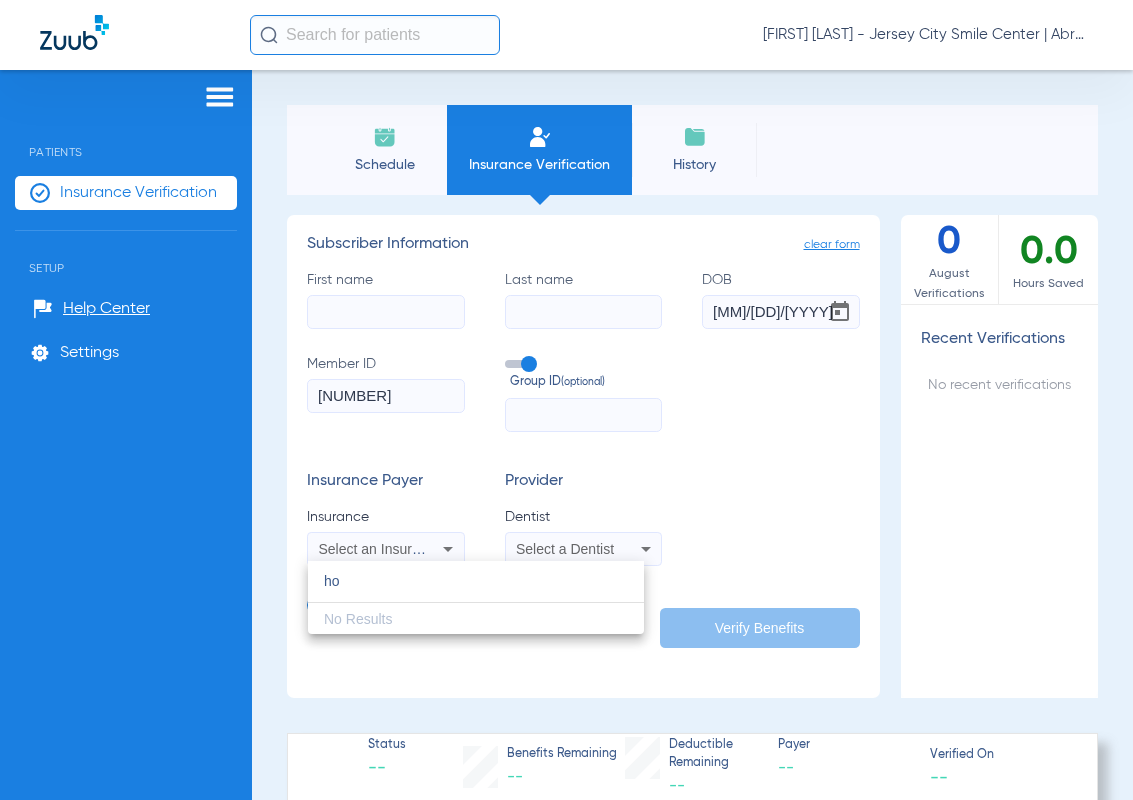 type on "h" 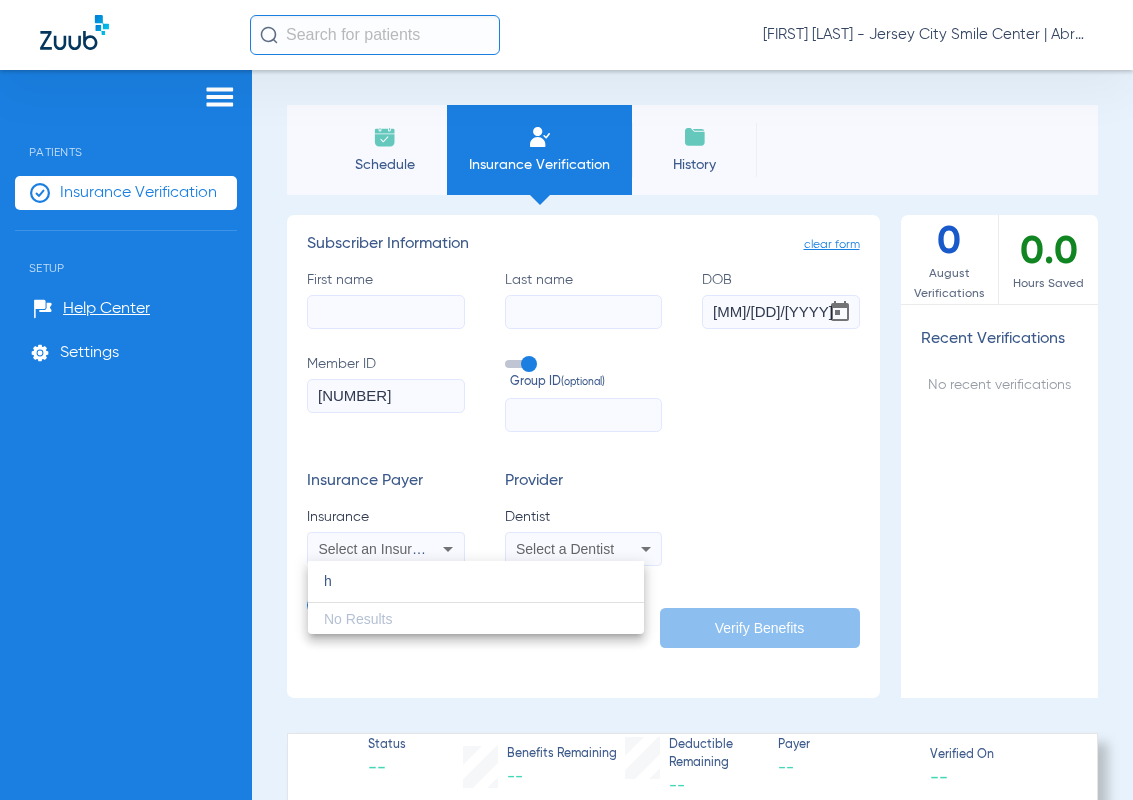 type 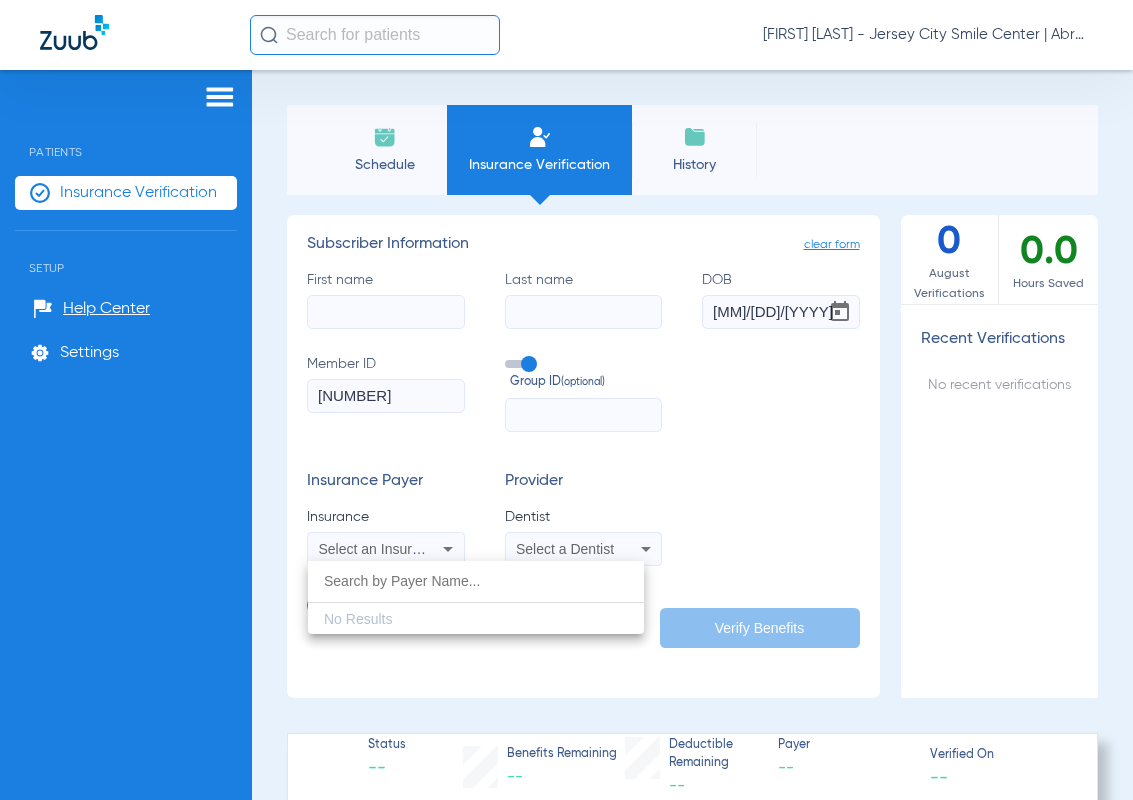 click at bounding box center (566, 400) 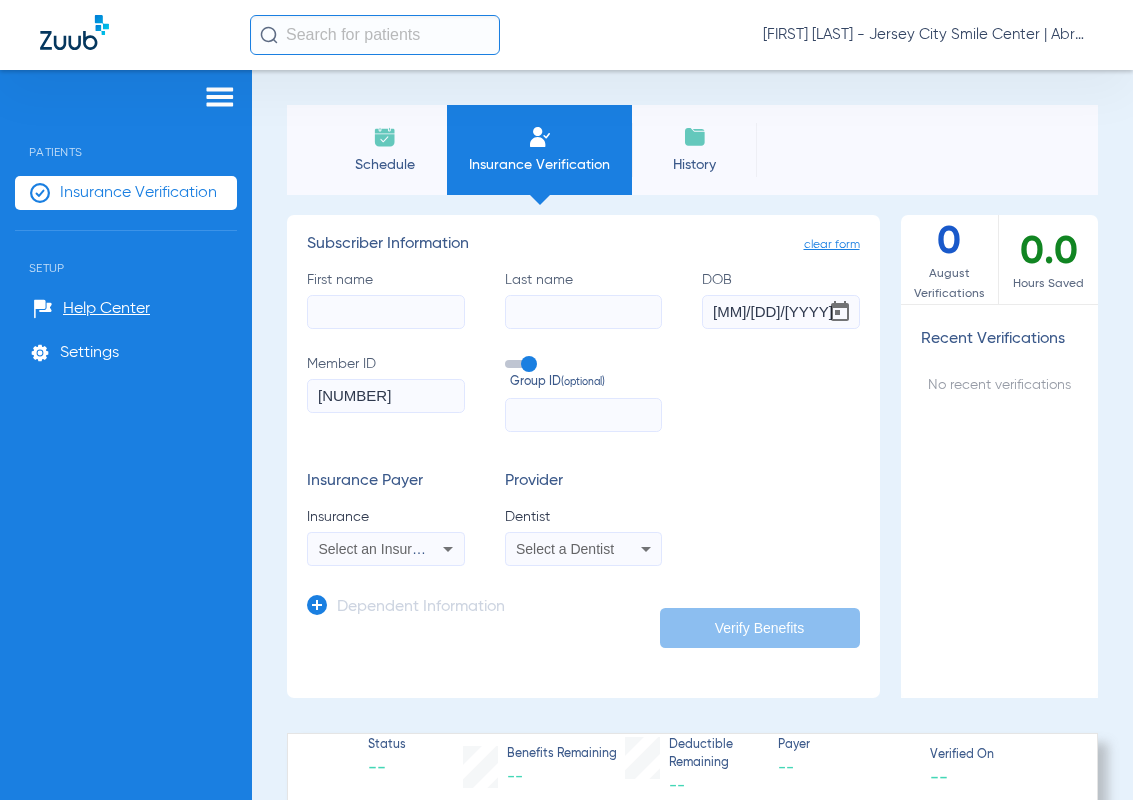 click on "First name" 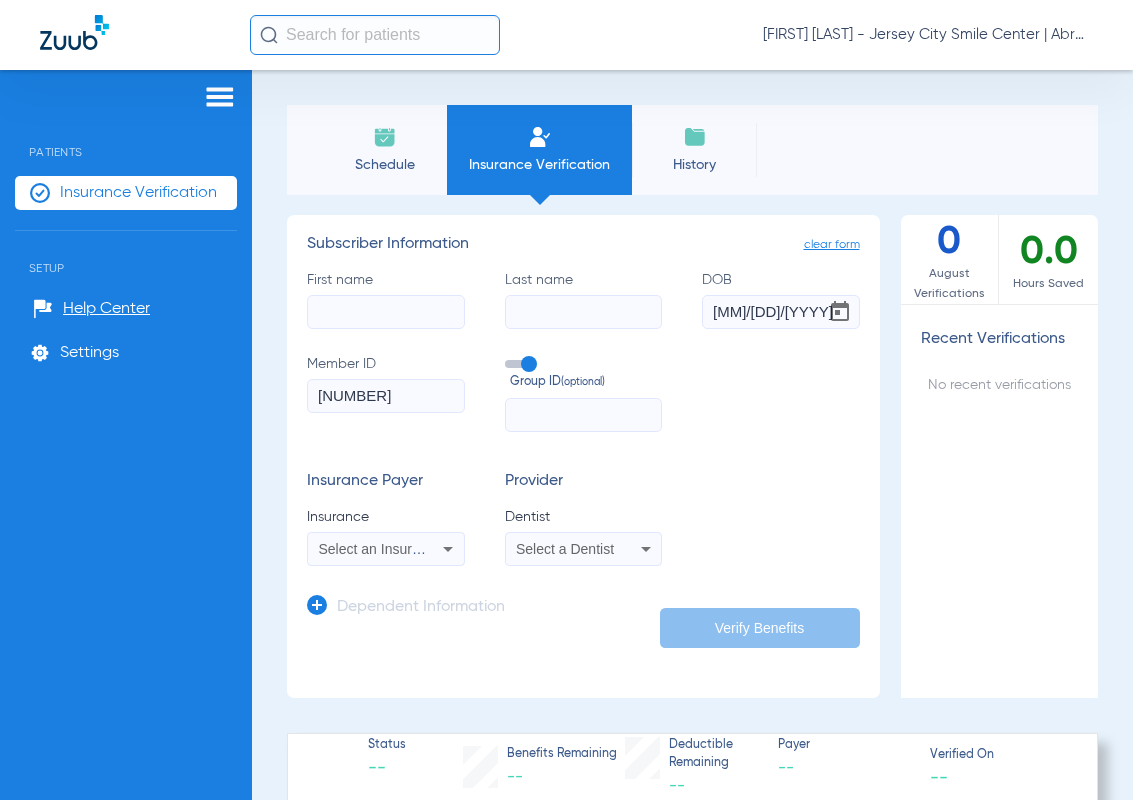 click on "Insurance Payer   Insurance
Select an Insurance  Provider   Dentist
Select a Dentist" 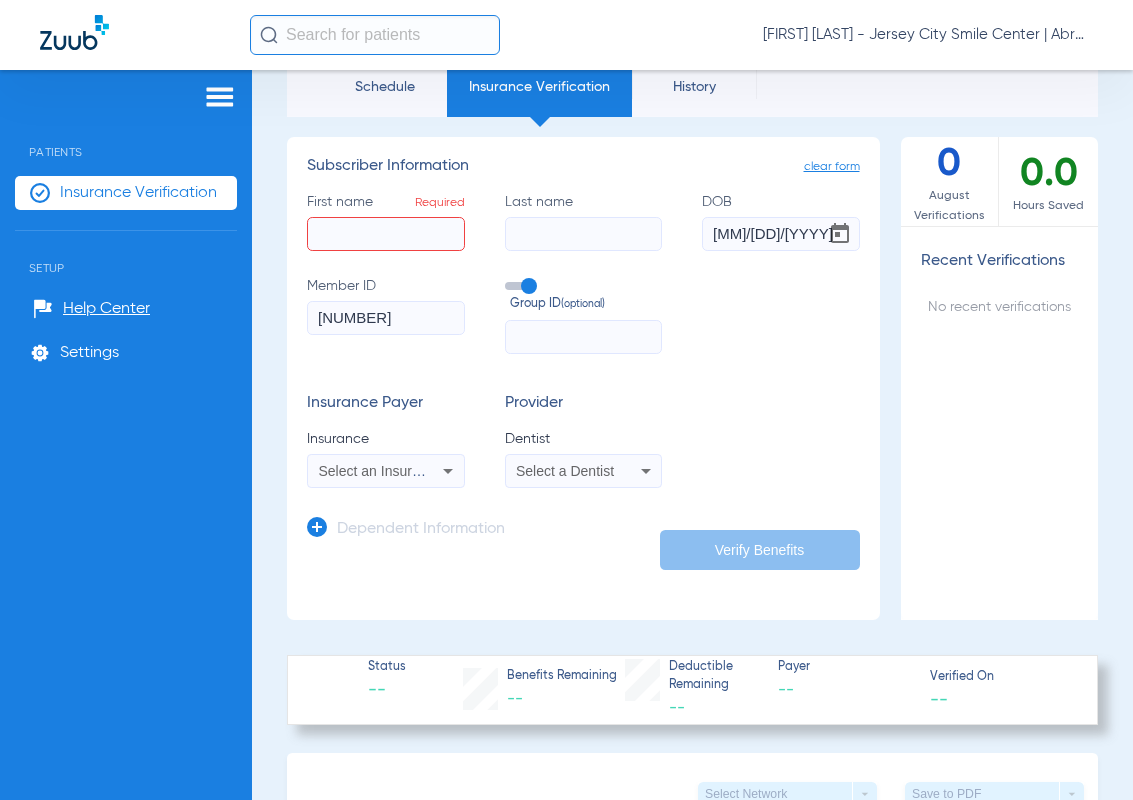 scroll, scrollTop: 0, scrollLeft: 0, axis: both 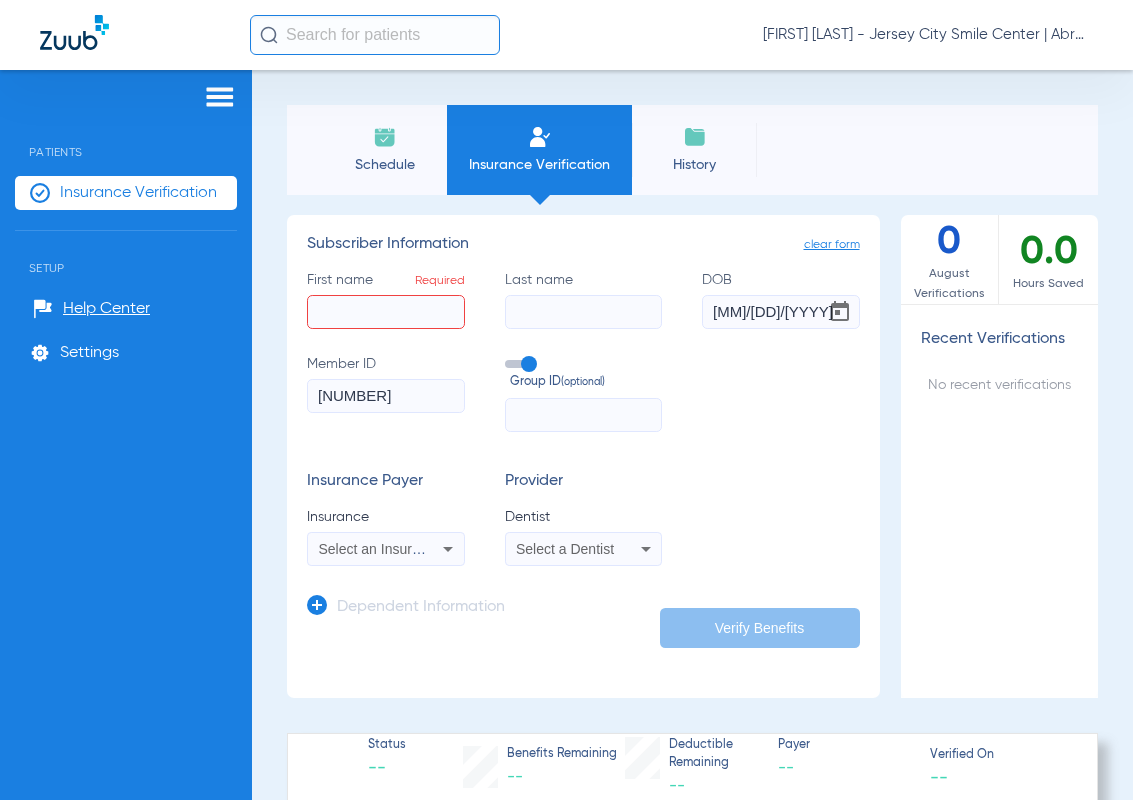 click on "First name  Required" 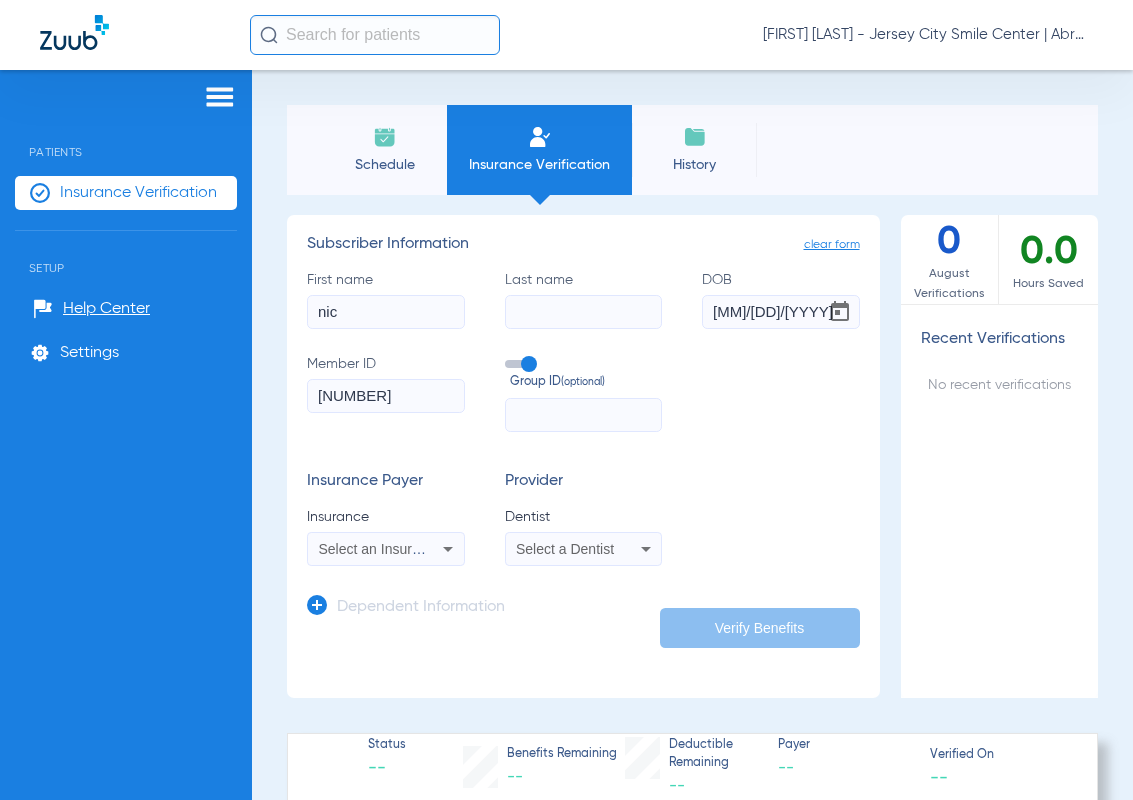 type on "nicole" 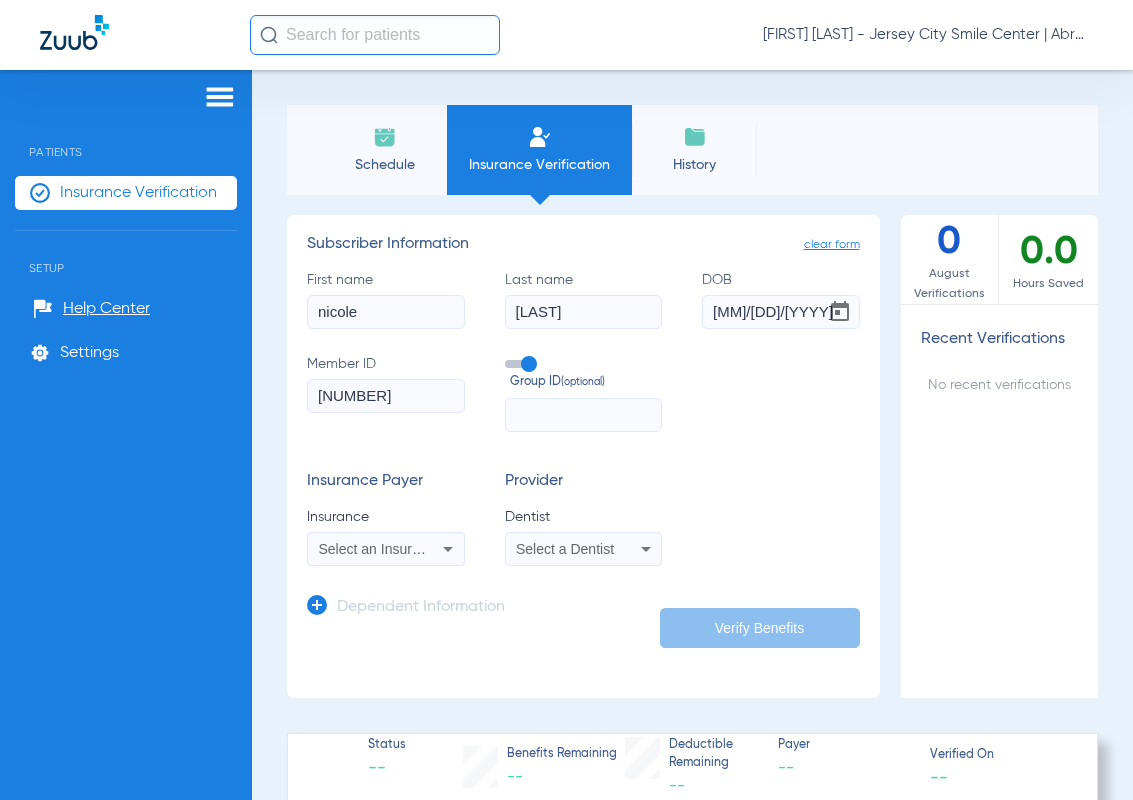 type on "[LAST]" 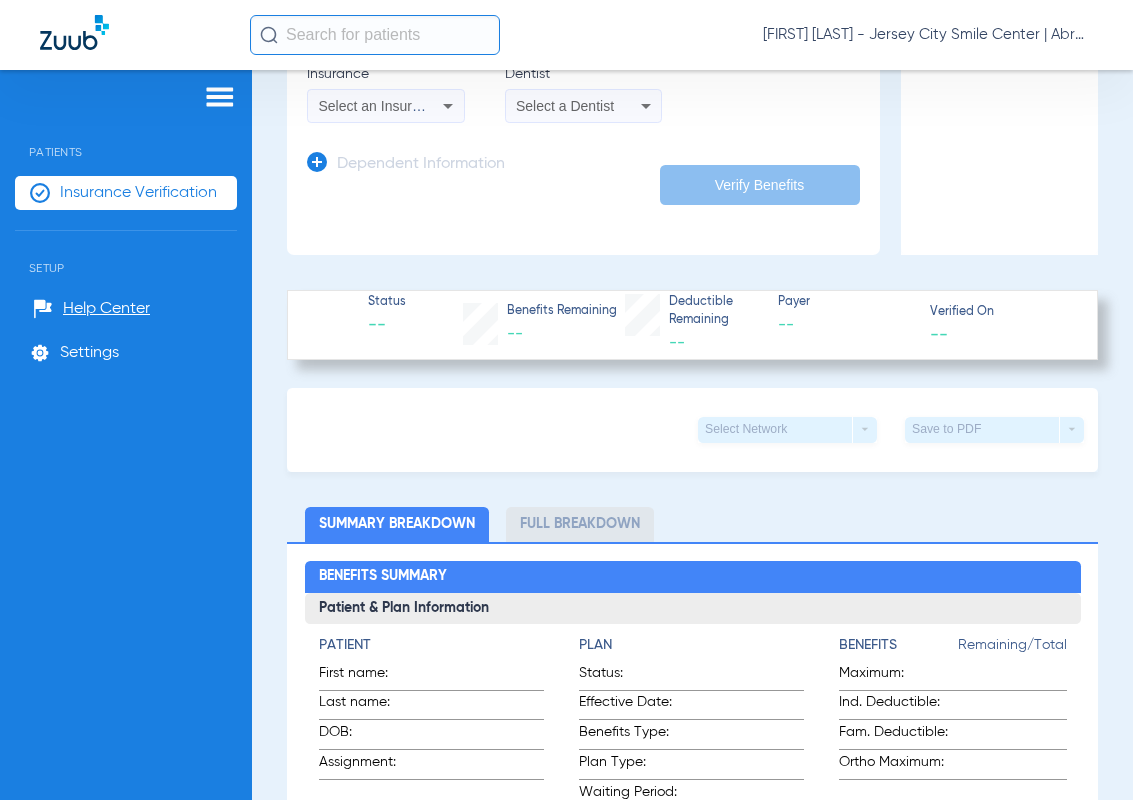 scroll, scrollTop: 0, scrollLeft: 0, axis: both 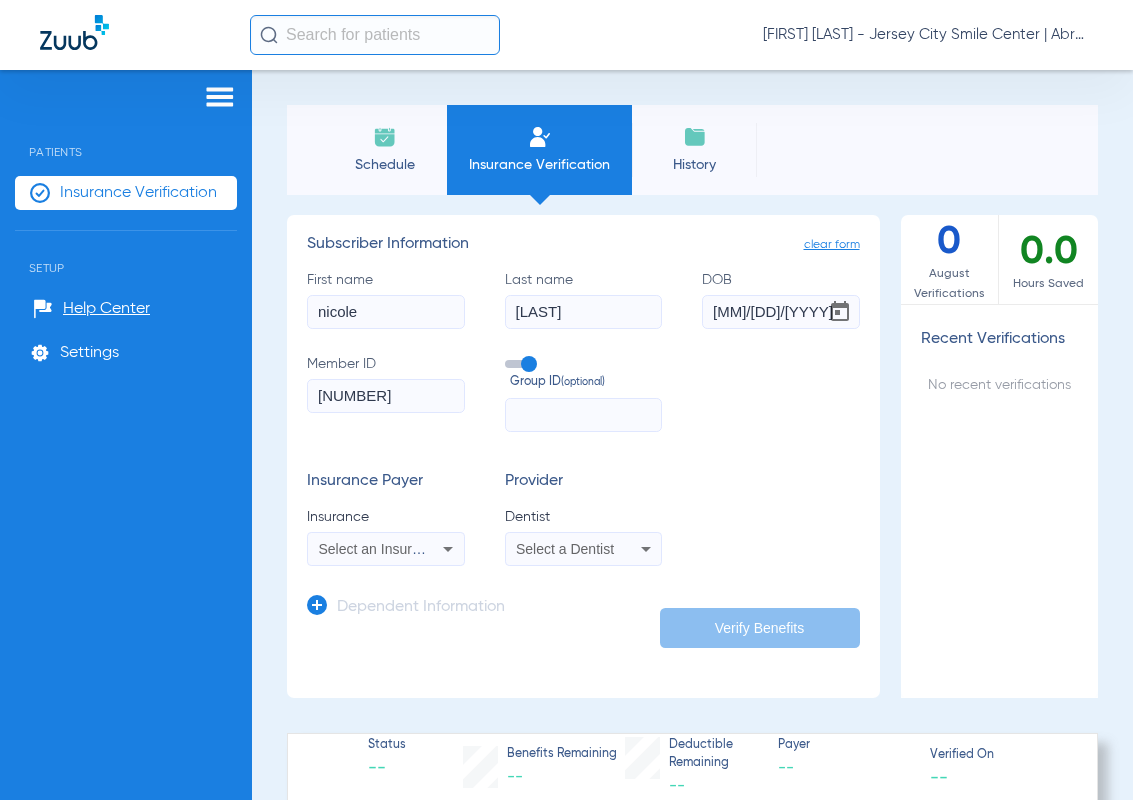 click on "[LAST]" 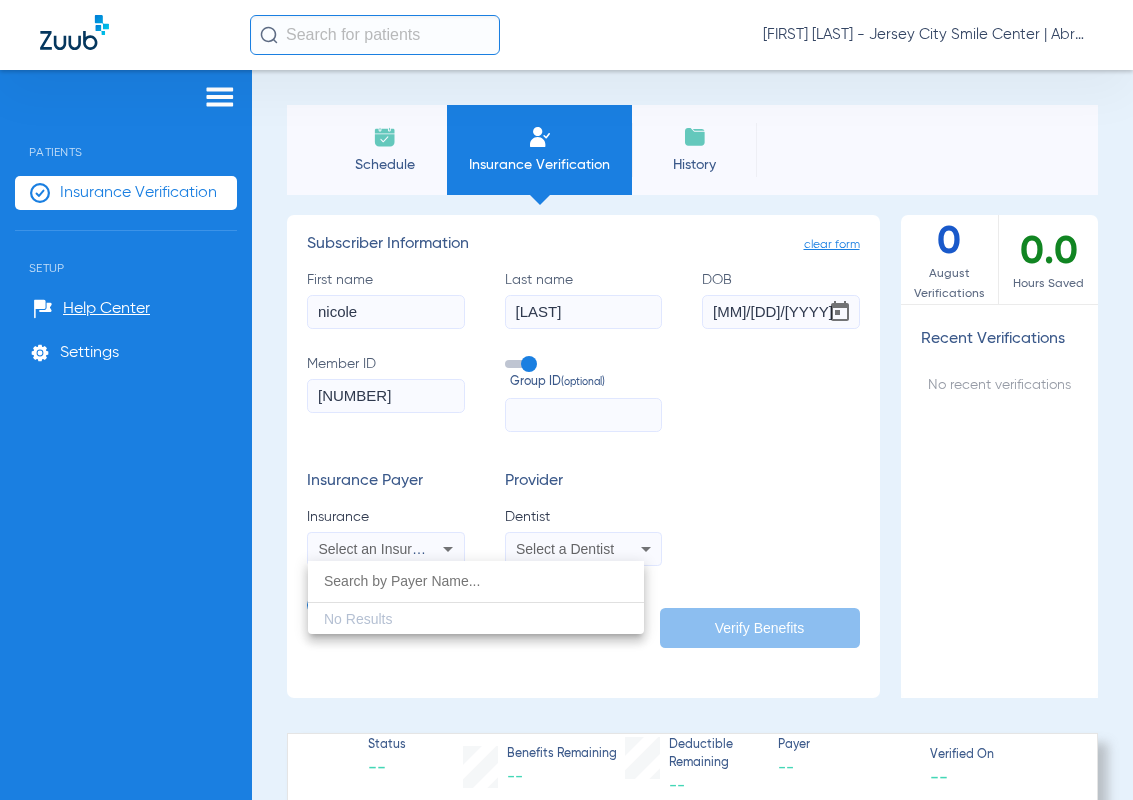 click at bounding box center (566, 400) 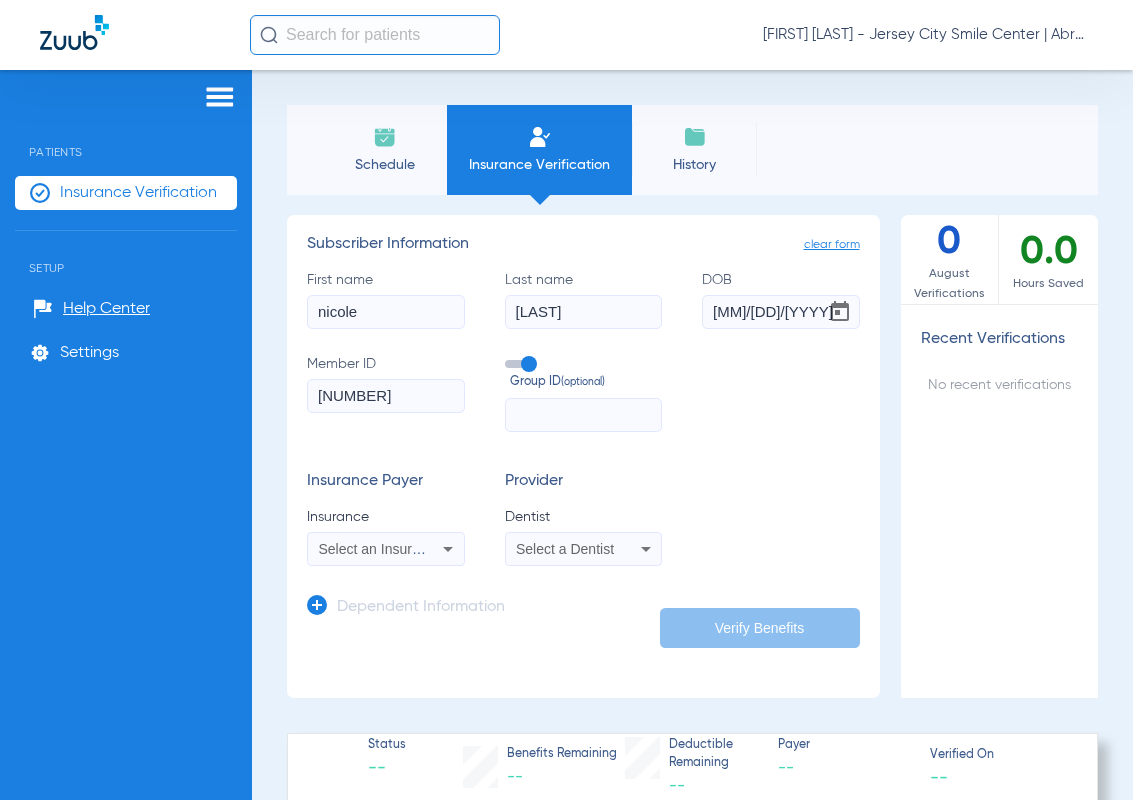 click 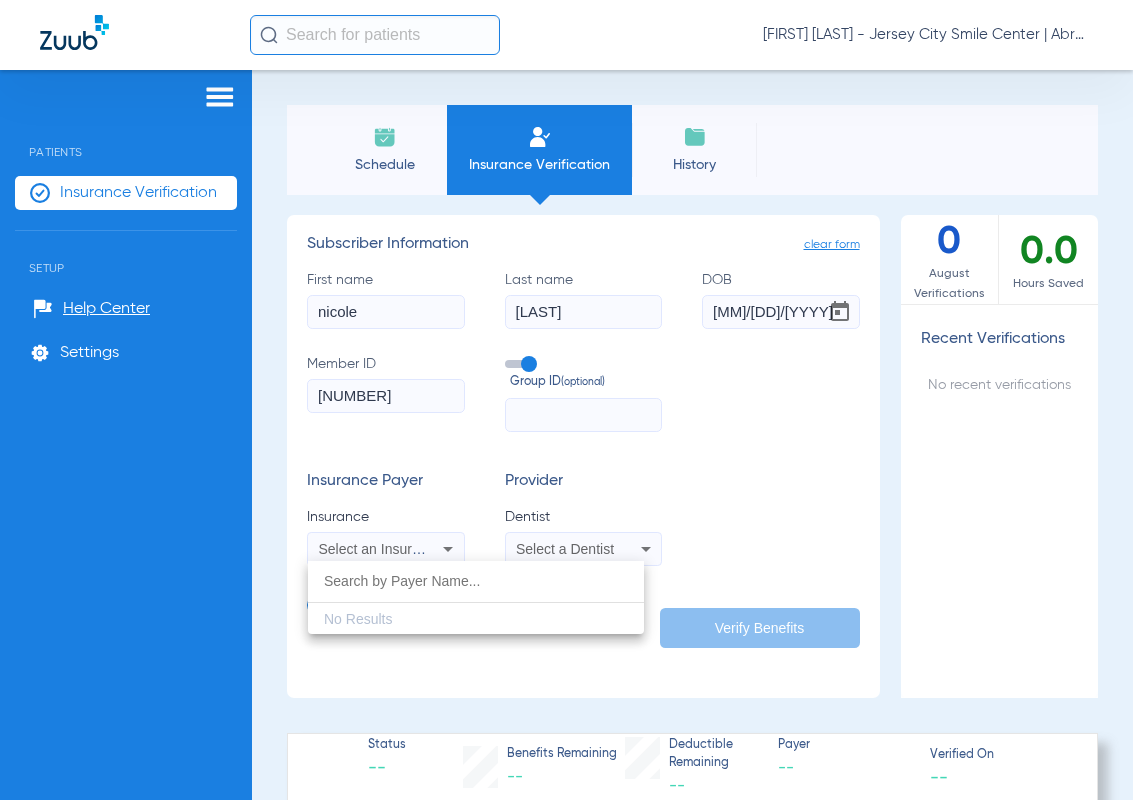drag, startPoint x: 449, startPoint y: 412, endPoint x: 190, endPoint y: 437, distance: 260.20377 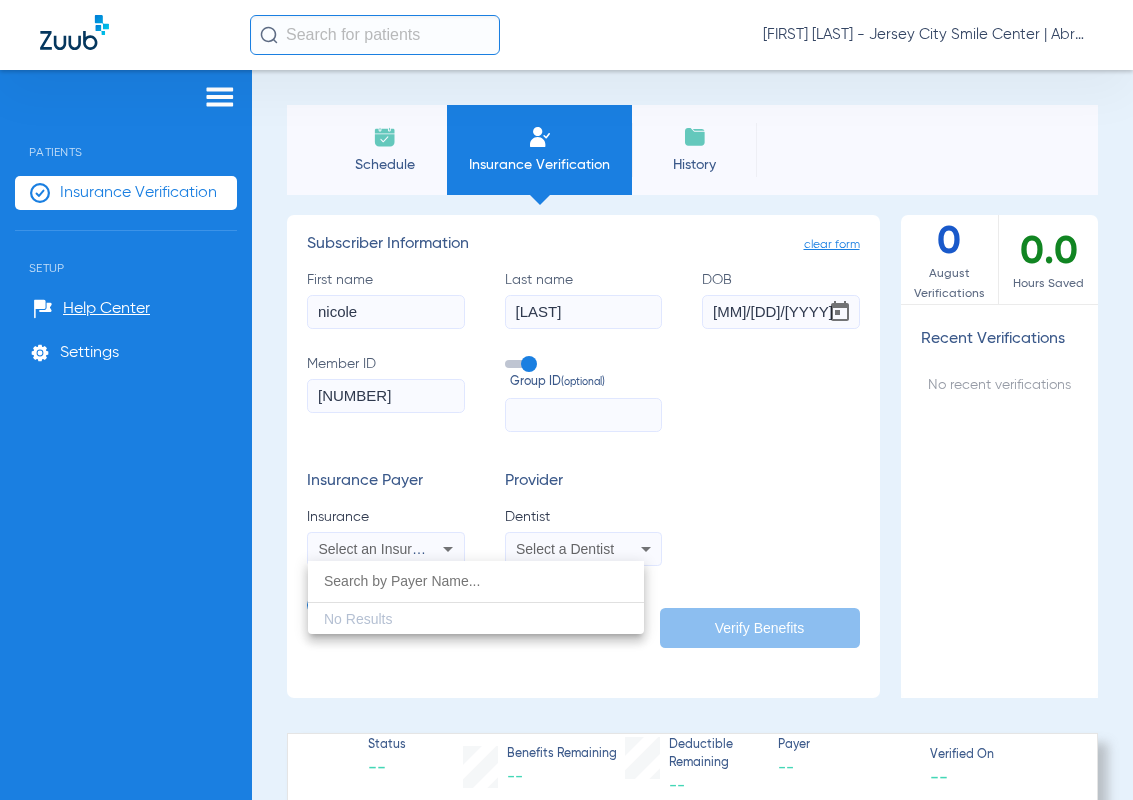 click at bounding box center [566, 400] 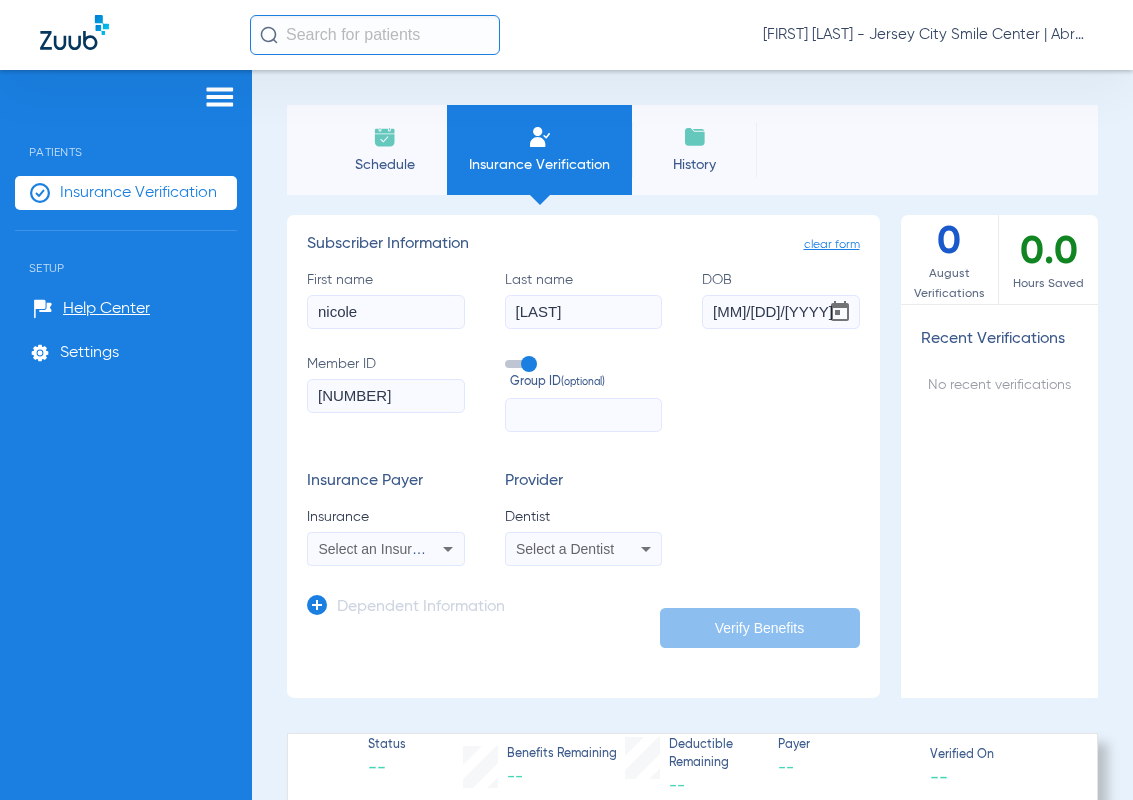 click on "First name  [FIRST]  Last name  [LAST]  DOB  [MM]/[DD]/[YYYY]  Member ID  [NUMBER]  Group ID  (optional)" 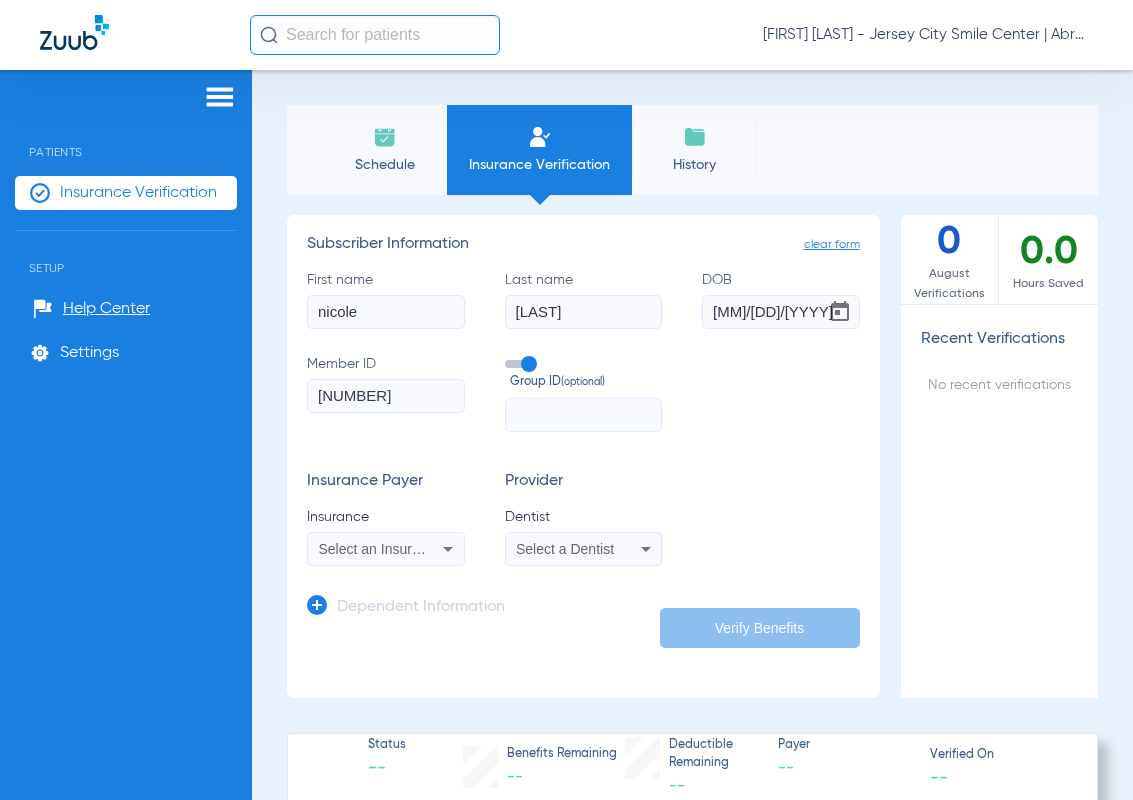 drag, startPoint x: 396, startPoint y: 407, endPoint x: 121, endPoint y: 424, distance: 275.52496 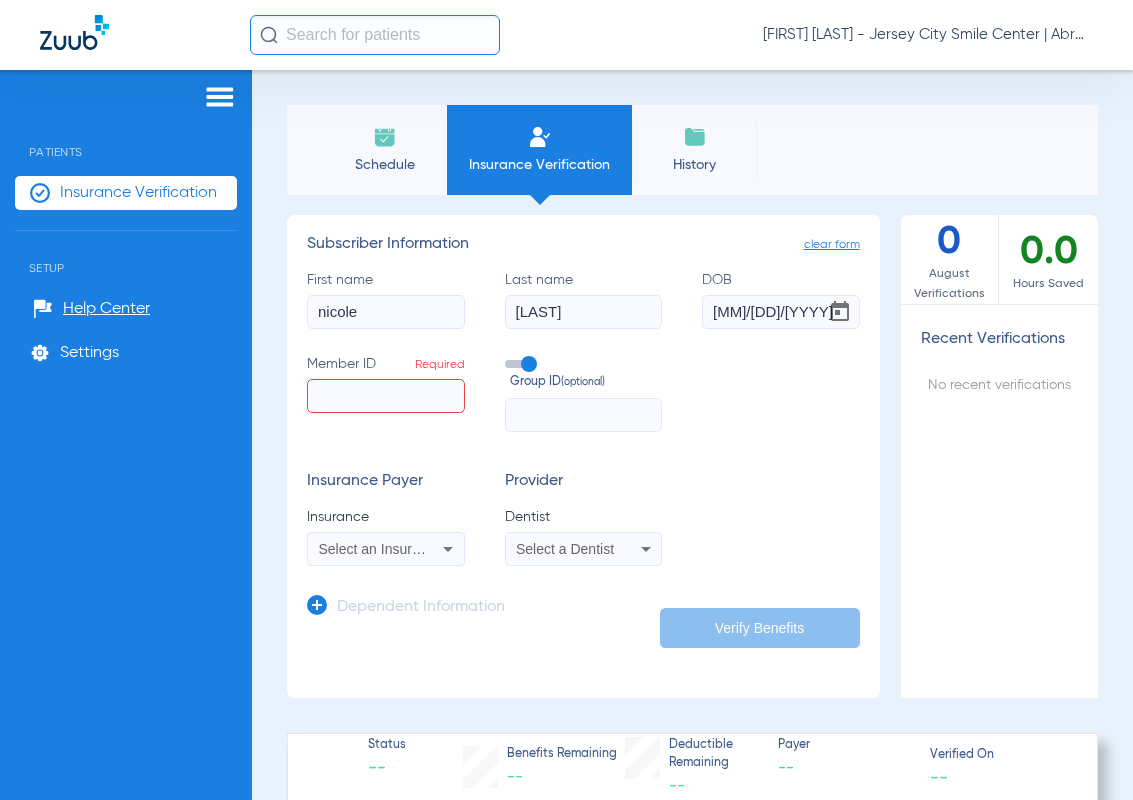 type 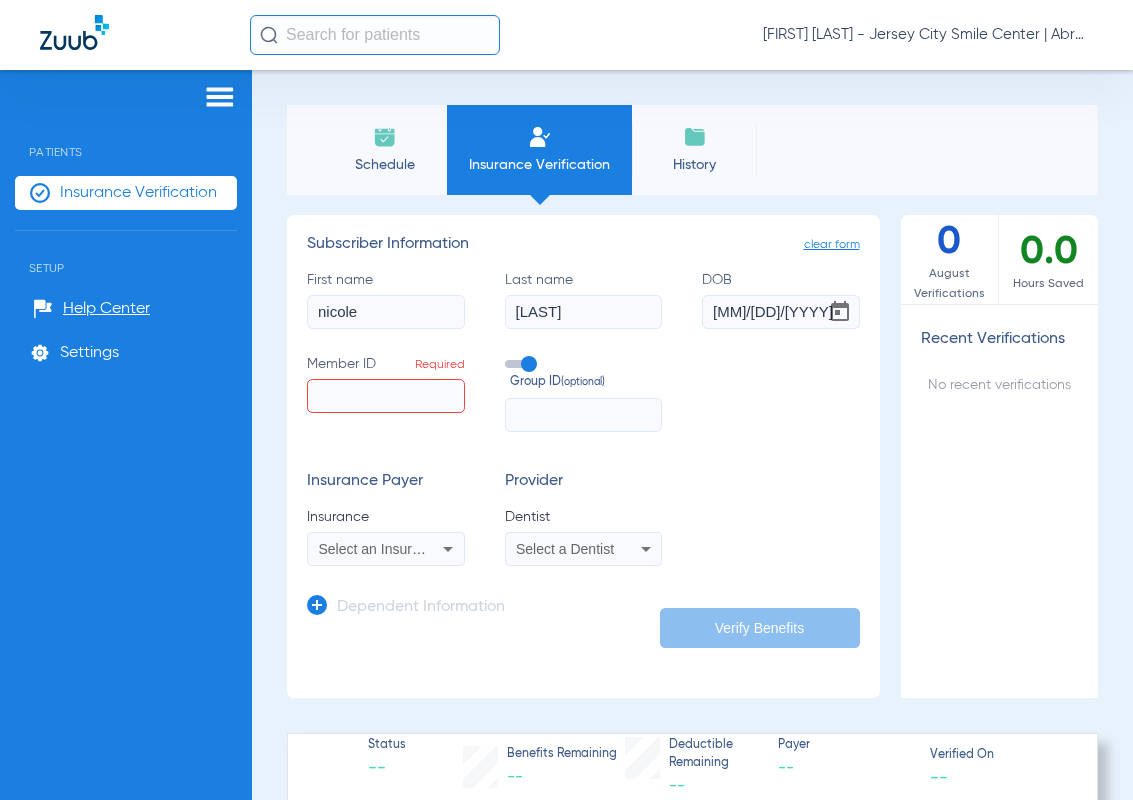click on "Insurance Payer   Insurance
Select an Insurance  Provider   Dentist
Select a Dentist" 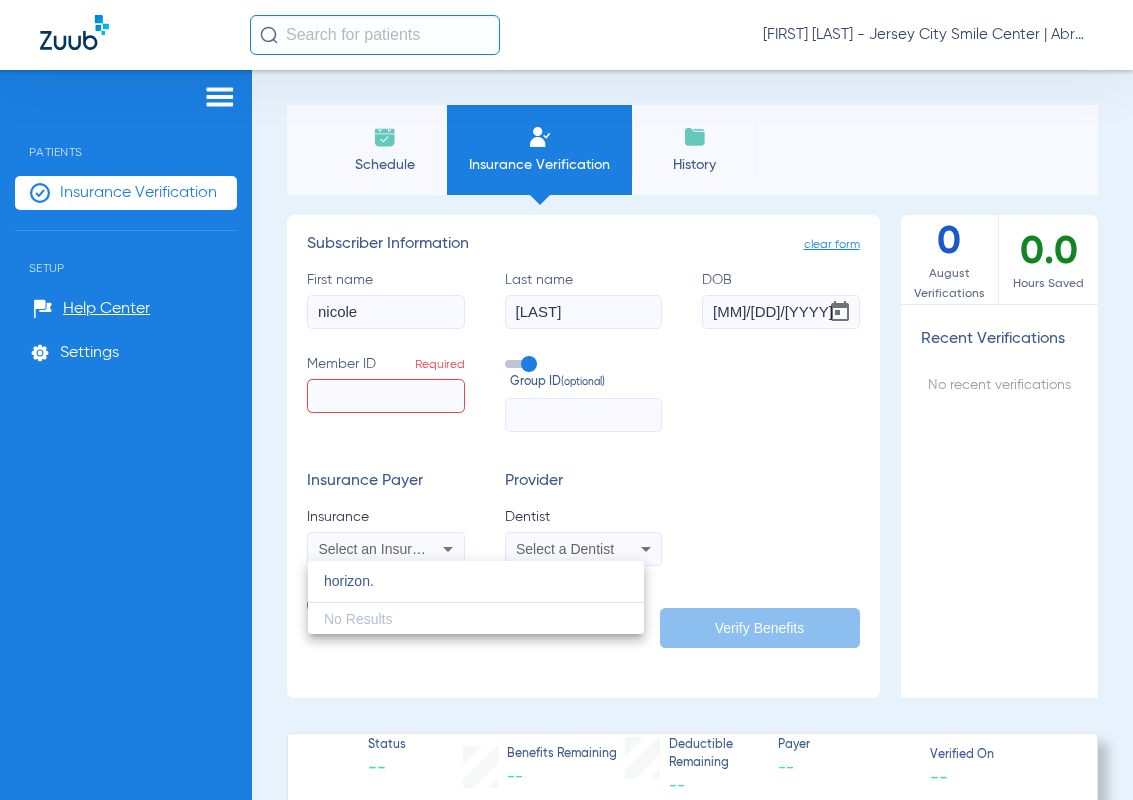 type on "horizon." 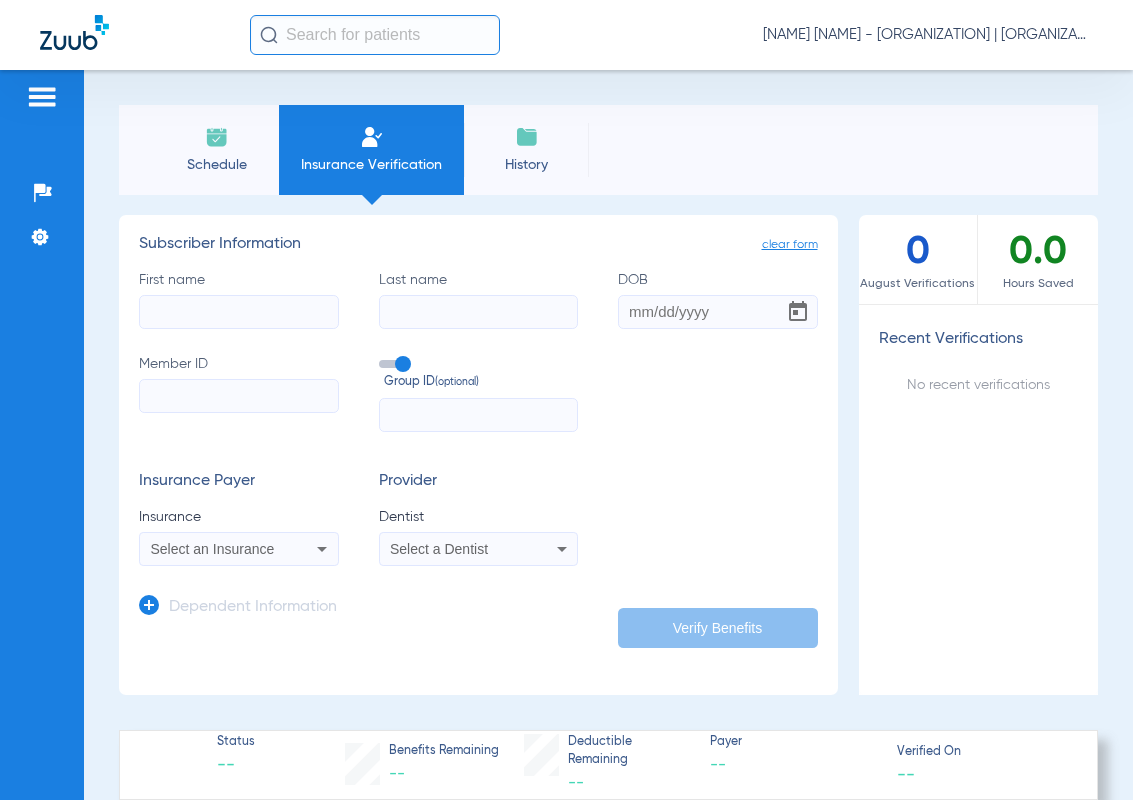 scroll, scrollTop: 0, scrollLeft: 0, axis: both 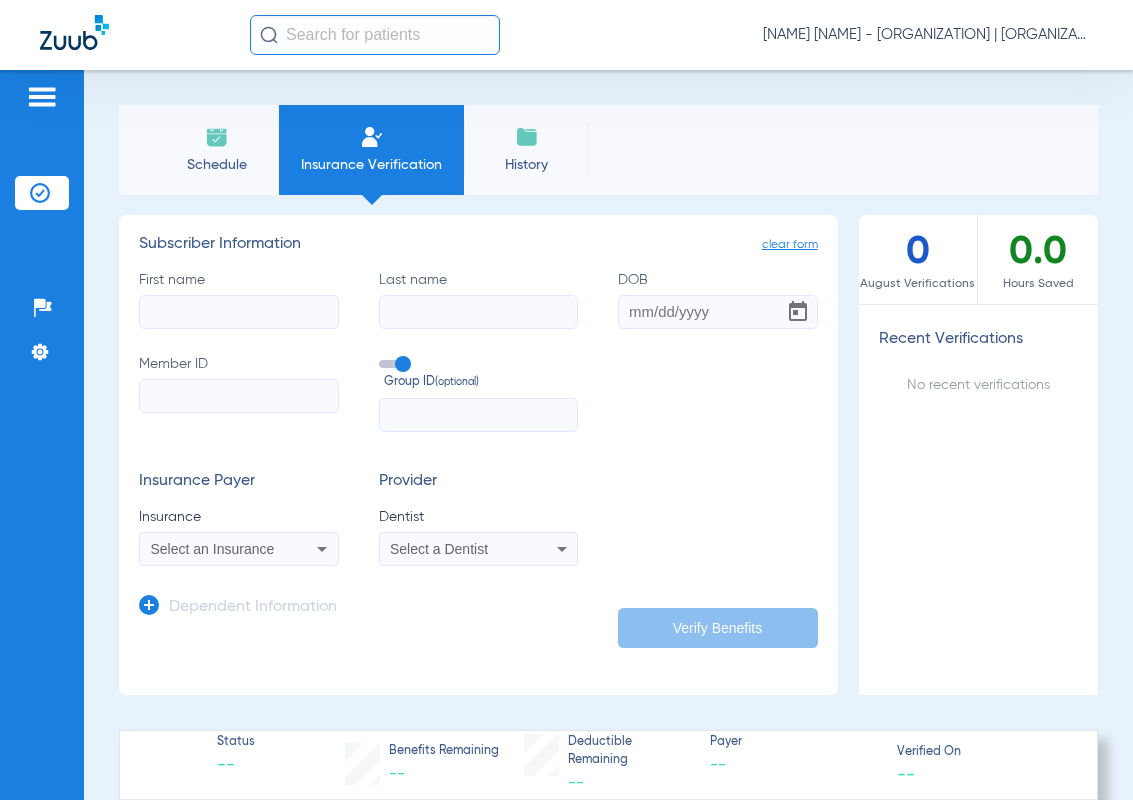 click on "Member ID" 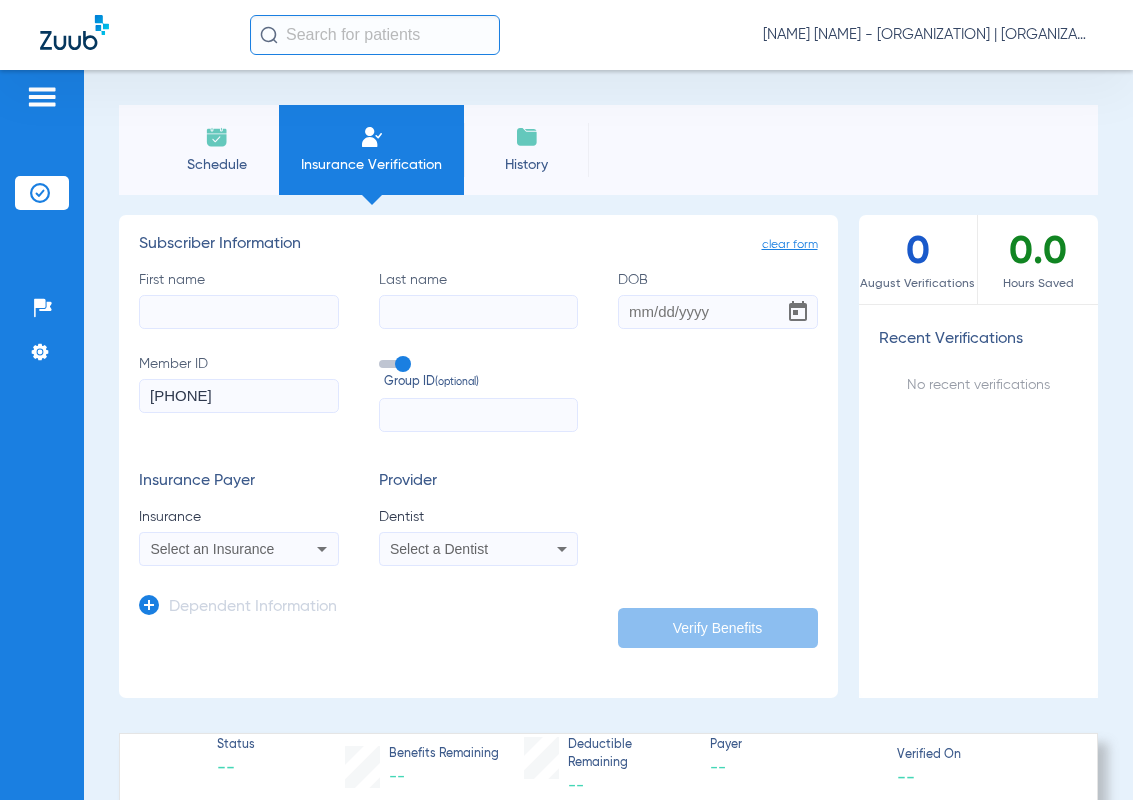 type on "[NUMBER]" 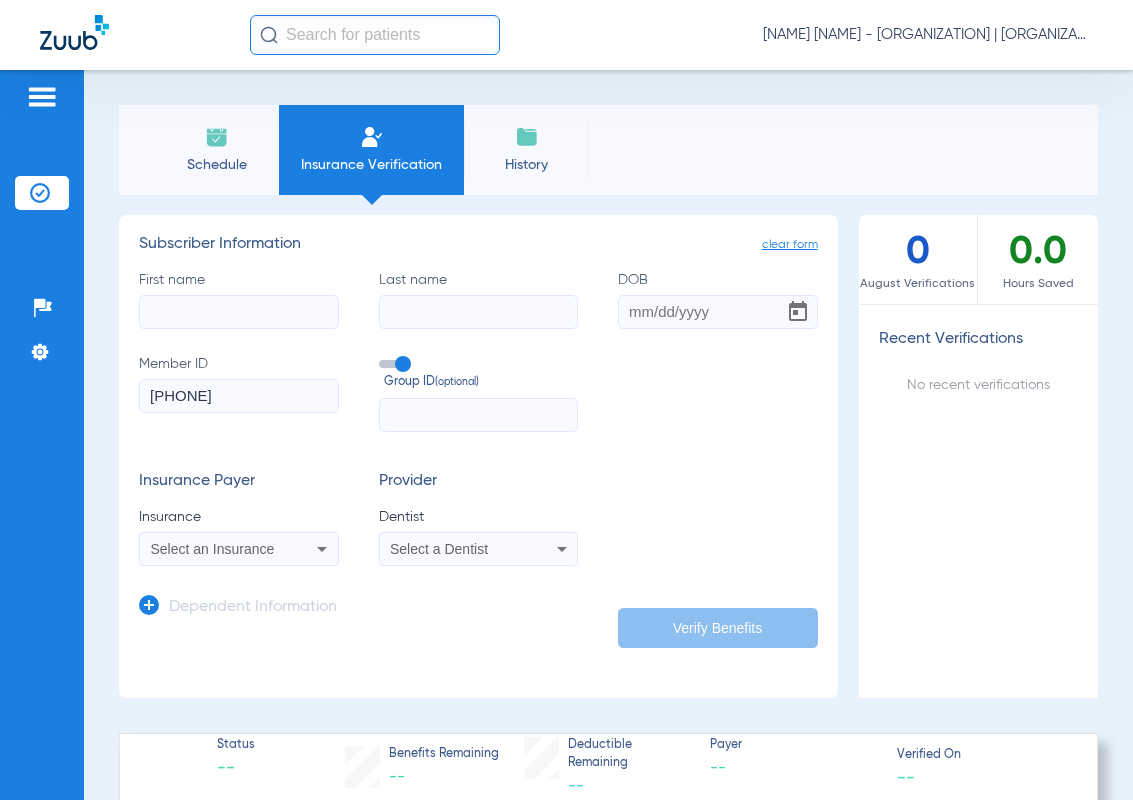click 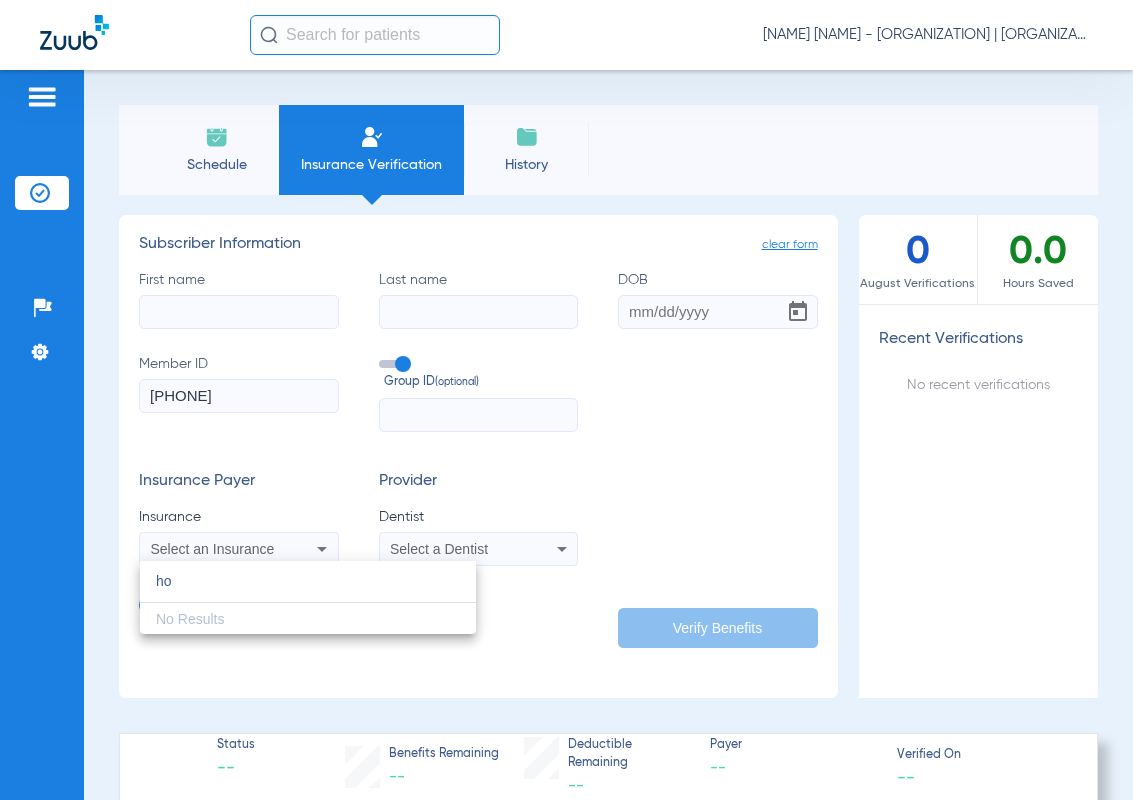 type on "ho" 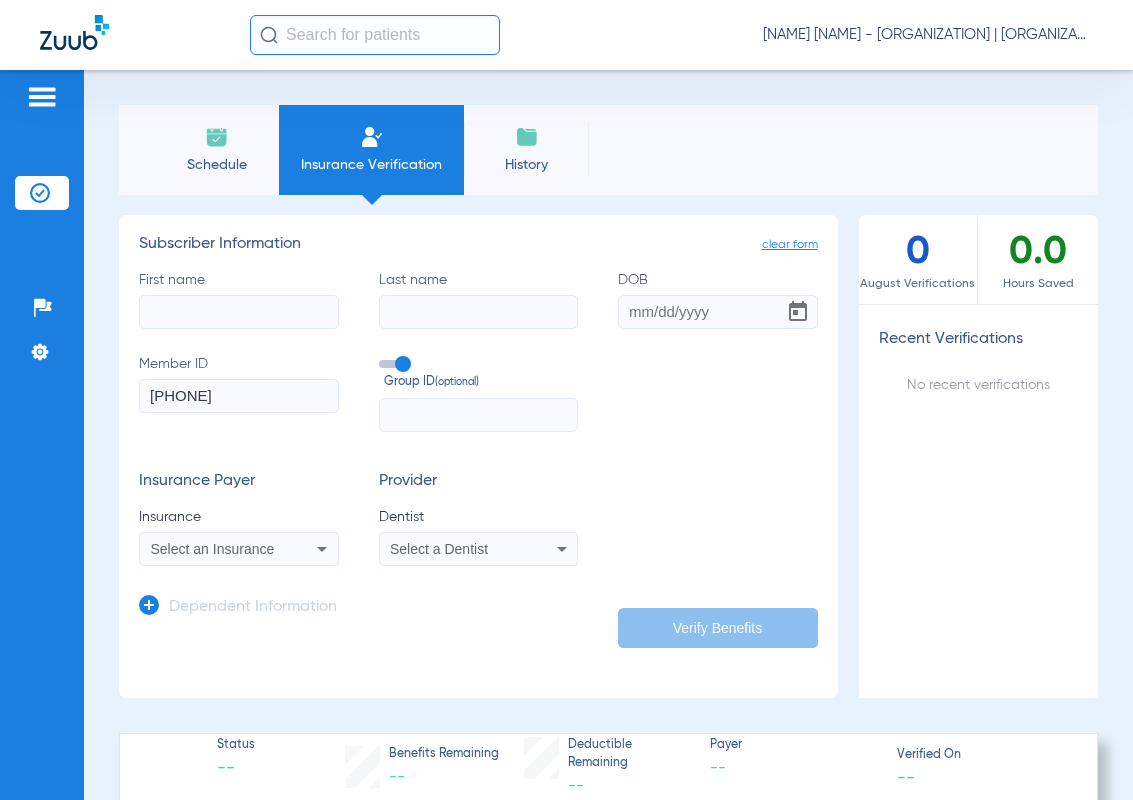 click on "DOB" 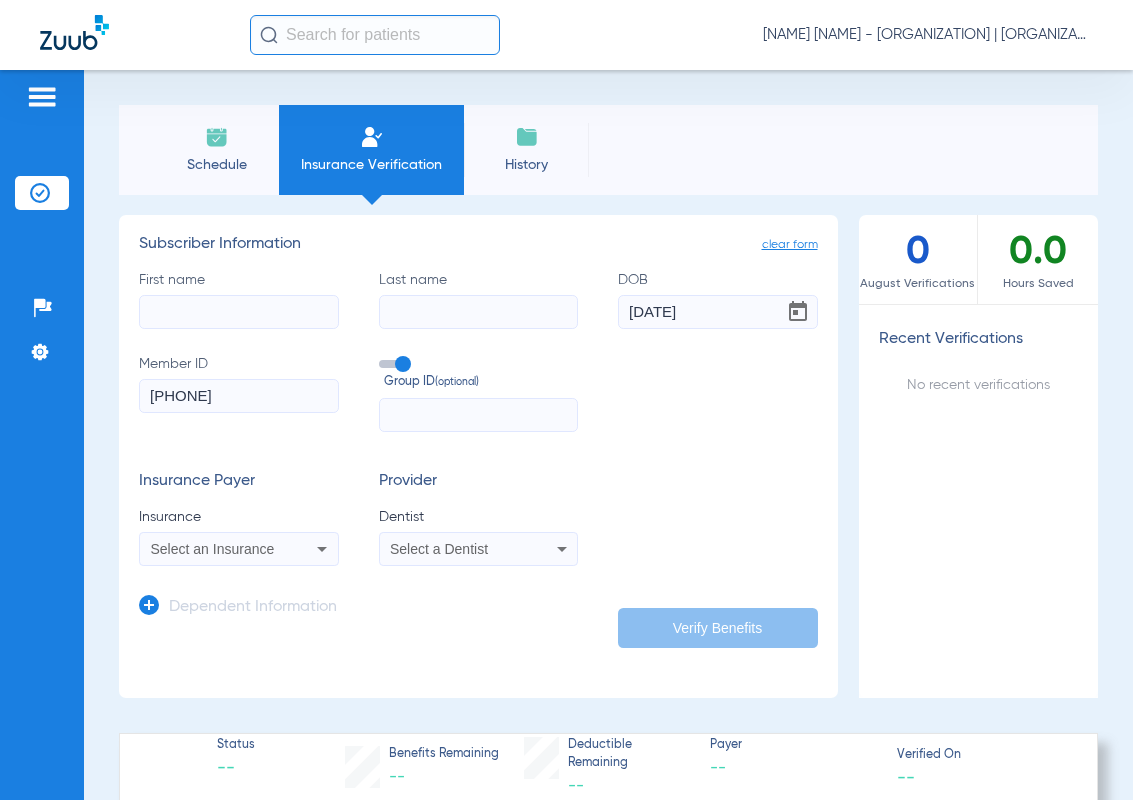 type on "[MM]/[DD]/[YYYY]" 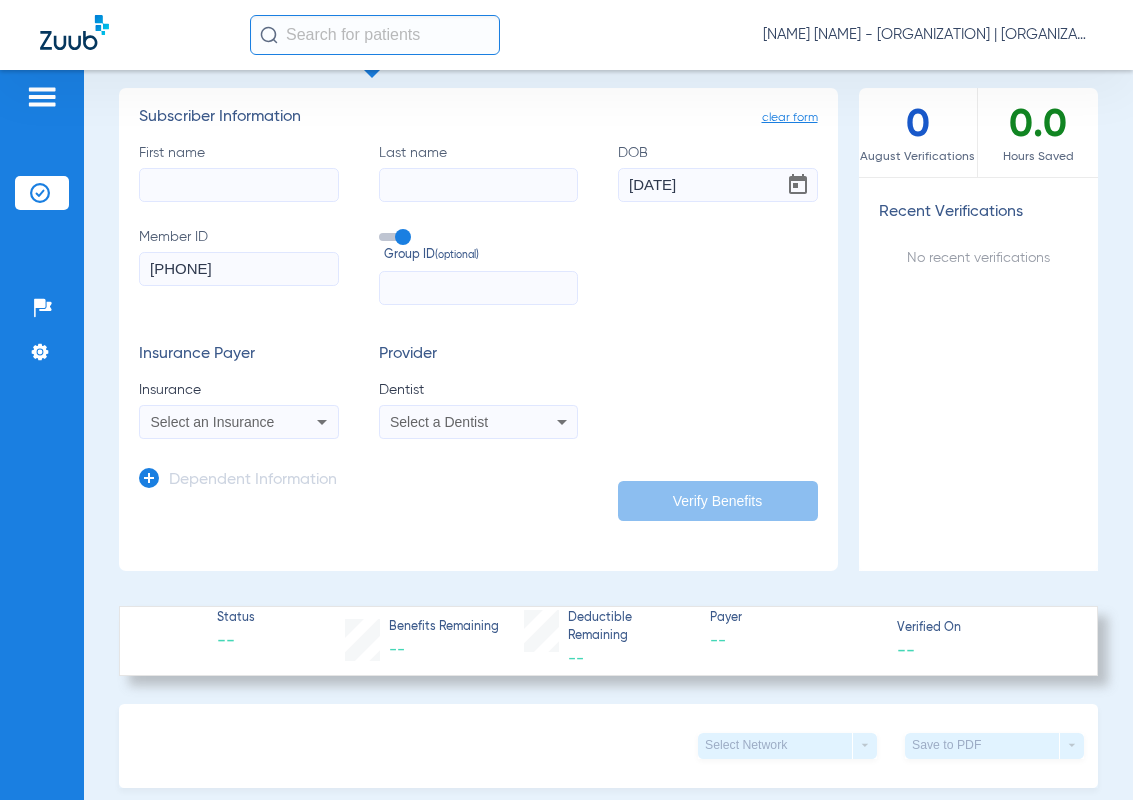 scroll, scrollTop: 0, scrollLeft: 0, axis: both 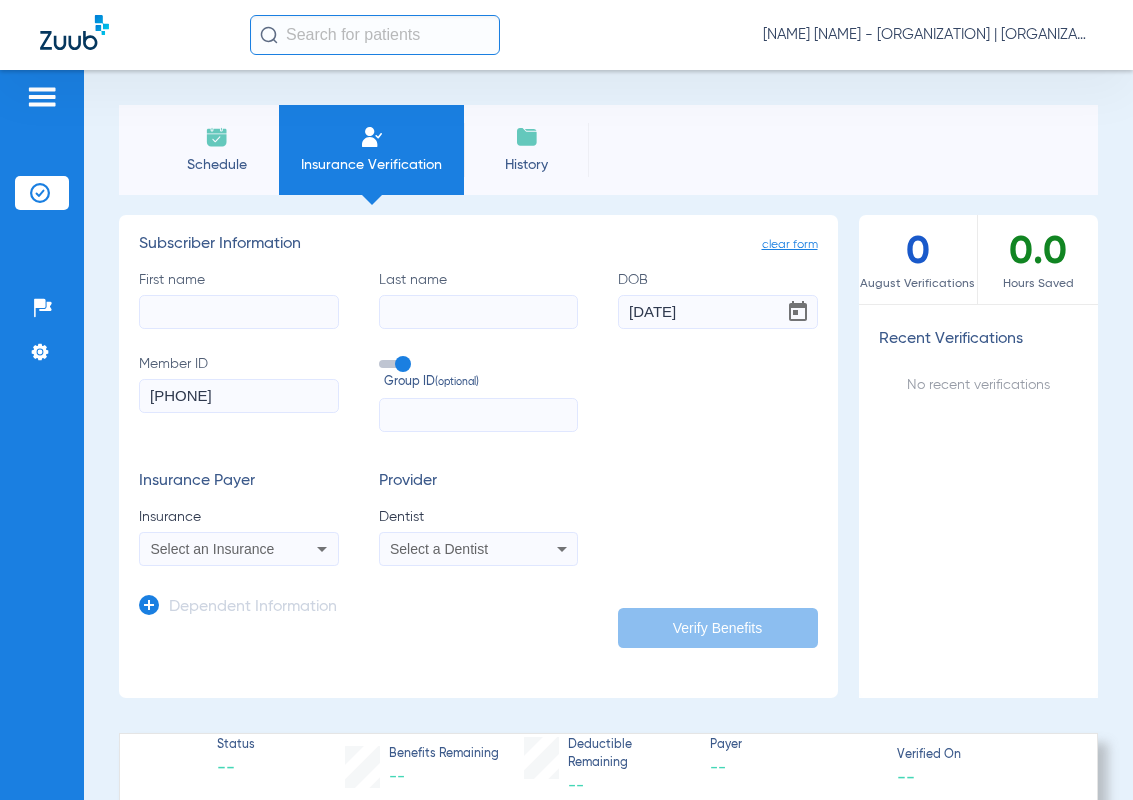 click on "Select an Insurance" at bounding box center [239, 549] 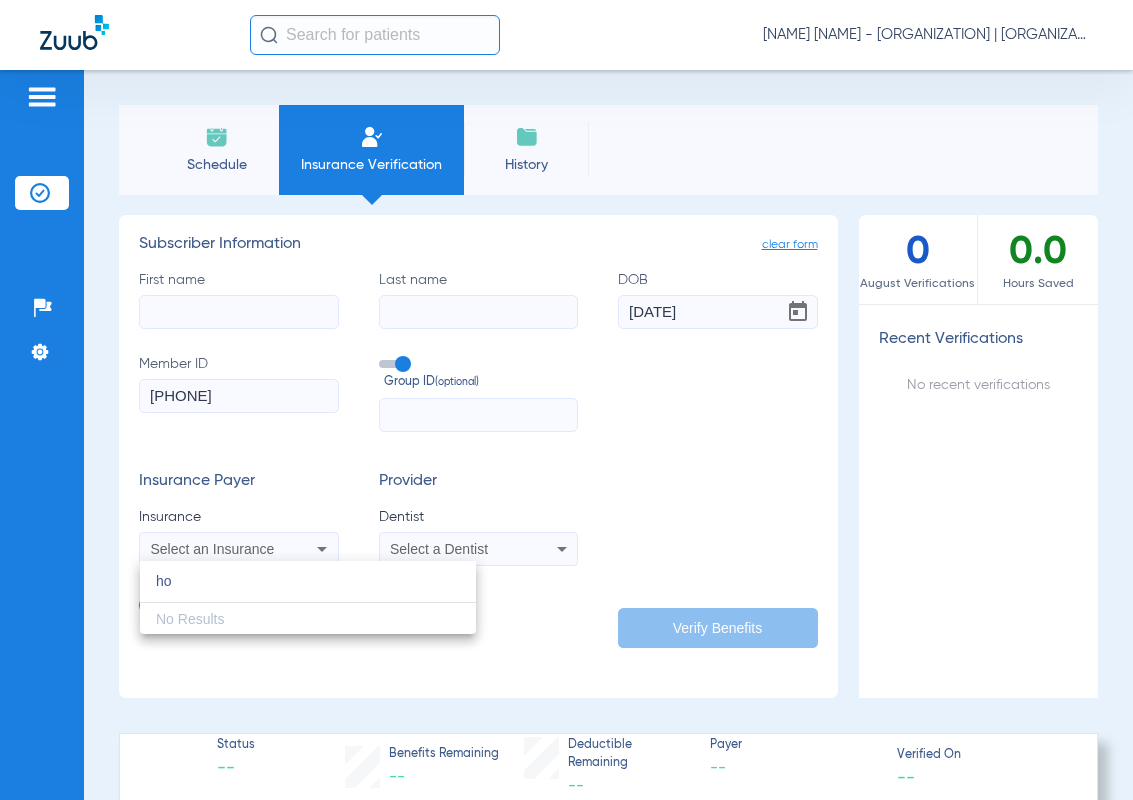 type on "ho" 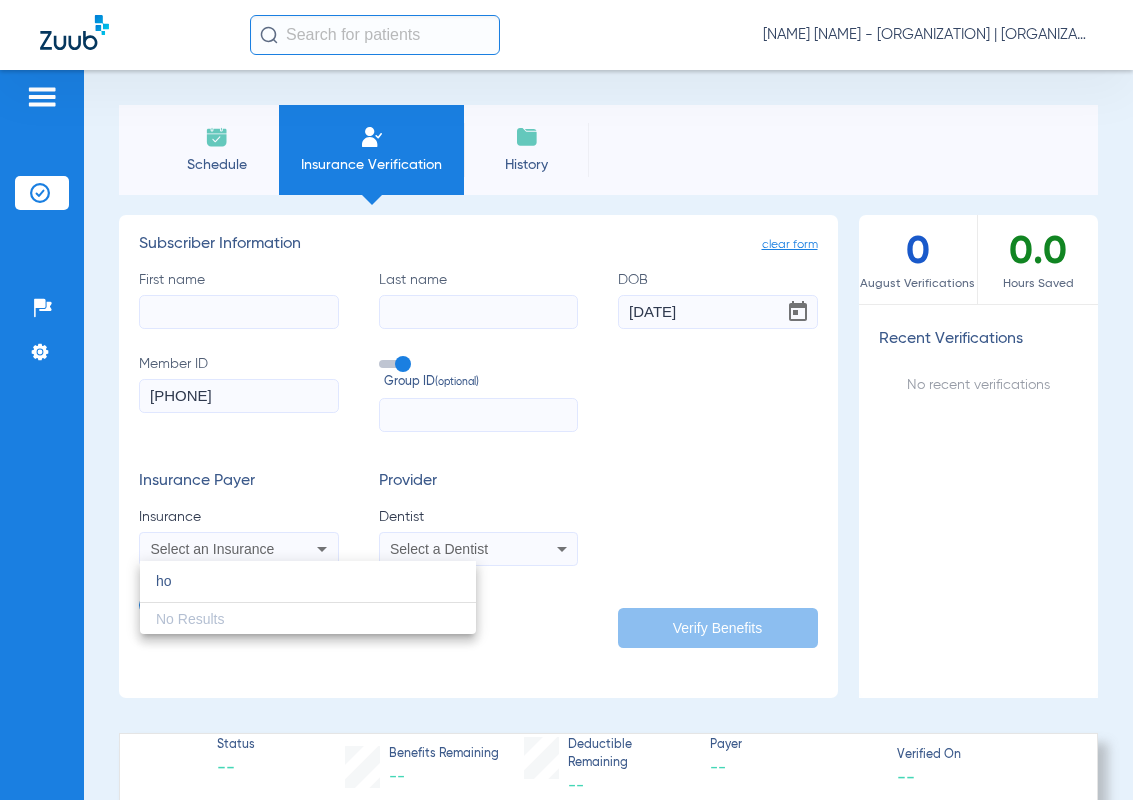 click at bounding box center (566, 400) 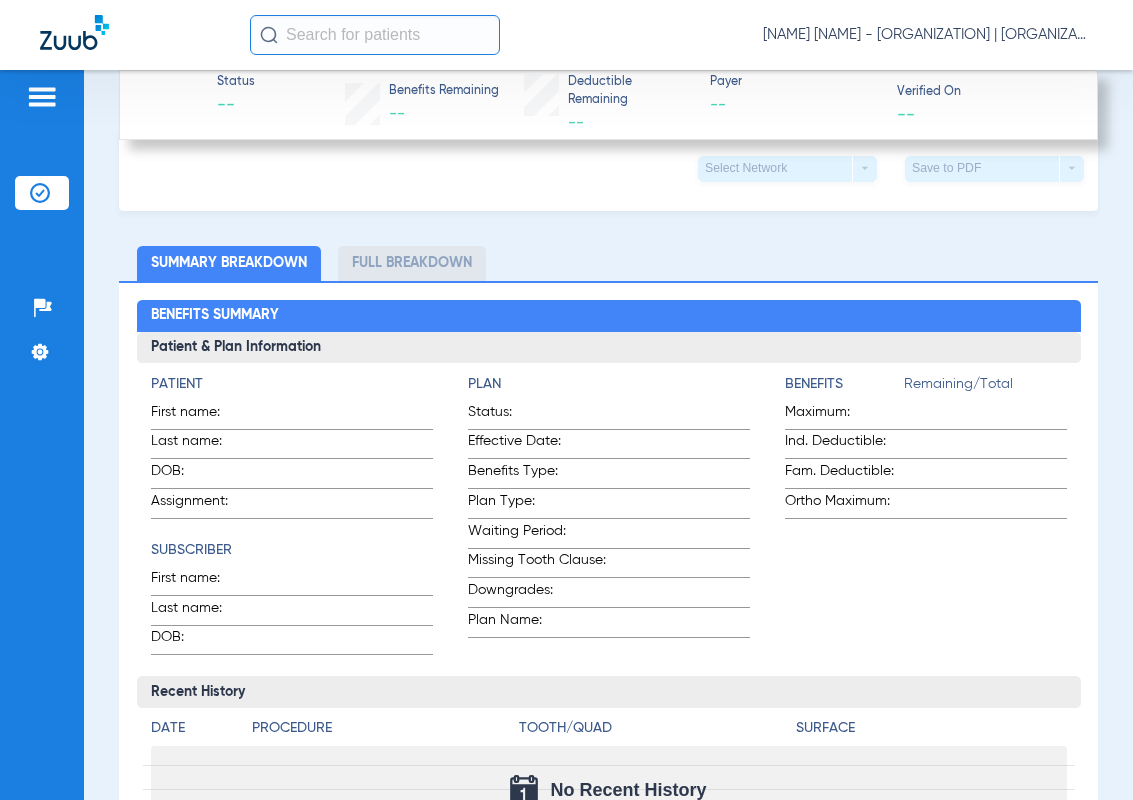 scroll, scrollTop: 0, scrollLeft: 0, axis: both 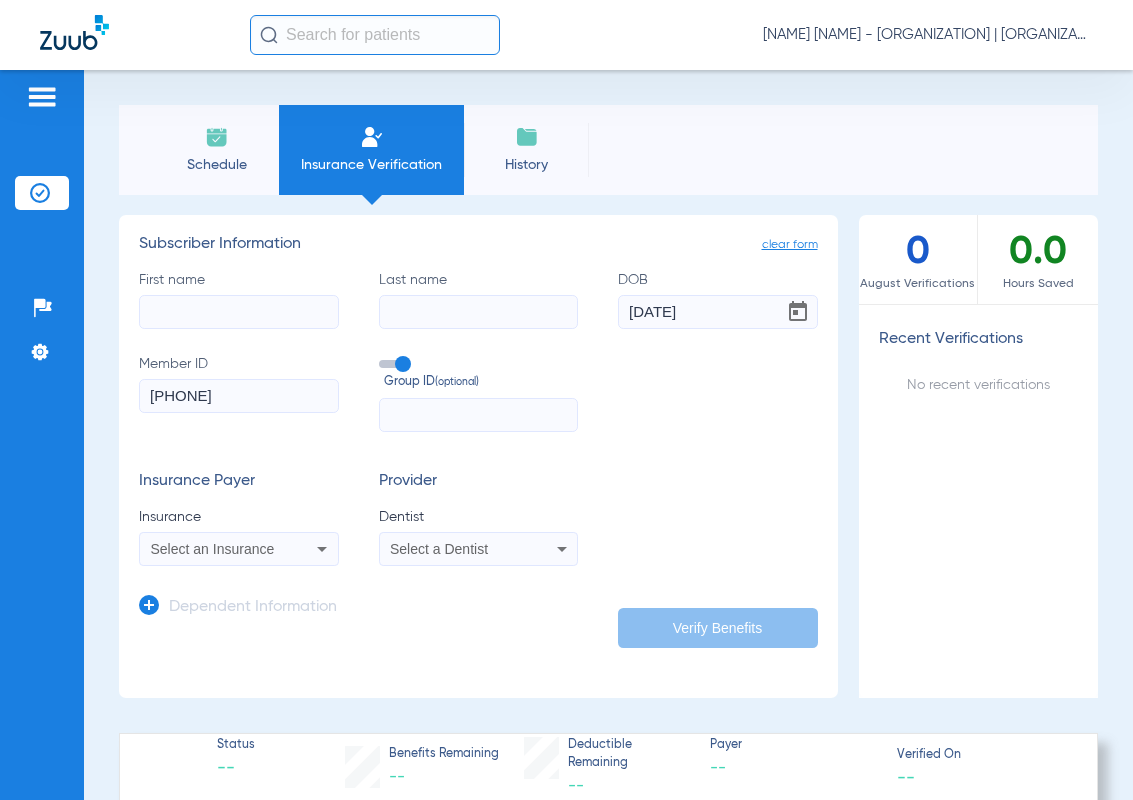 click on "Schedule" 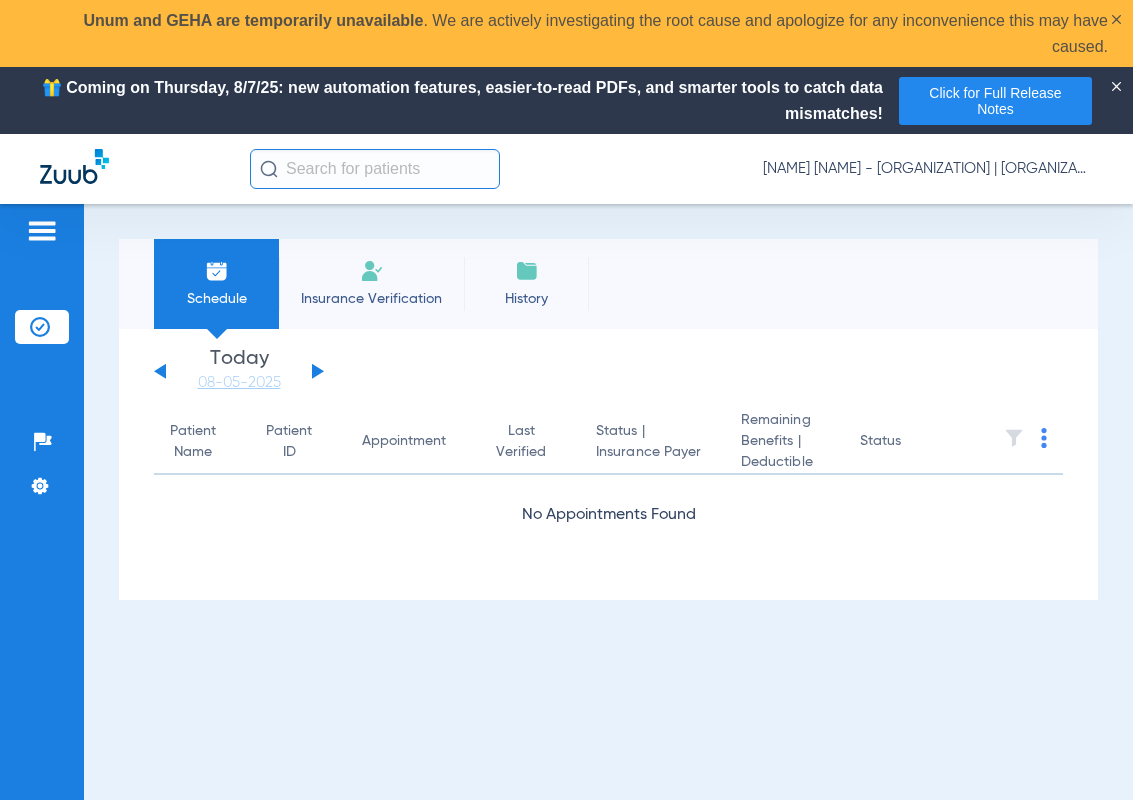 click on "Schedule Insurance Verification History  Sunday   06-01-2025   Monday   06-02-2025   Tuesday   06-03-2025   Wednesday   06-04-2025   Thursday   06-05-2025   Friday   06-06-2025   Saturday   06-07-2025   Sunday   06-08-2025   Monday   06-09-2025   Tuesday   06-10-2025   Wednesday   06-11-2025   Thursday   06-12-2025   Friday   06-13-2025   Saturday   06-14-2025   Sunday   06-15-2025   Monday   06-16-2025   Tuesday   06-17-2025   Wednesday   06-18-2025   Thursday   06-19-2025   Friday   06-20-2025   Saturday   06-21-2025   Sunday   06-22-2025   Monday   06-23-2025   Tuesday   06-24-2025   Wednesday   06-25-2025   Thursday   06-26-2025   Friday   06-27-2025   Saturday   06-28-2025   Sunday   06-29-2025   Monday   06-30-2025   Tuesday   07-01-2025   Wednesday   07-02-2025   Thursday   07-03-2025   Friday   07-04-2025   Saturday   07-05-2025   Sunday   07-06-2025   Monday   07-07-2025   Tuesday   07-08-2025   Wednesday   07-09-2025   Thursday   07-10-2025   Friday   07-11-2025   Saturday   07-12-2025   Sunday  Su" at bounding box center (608, 569) 